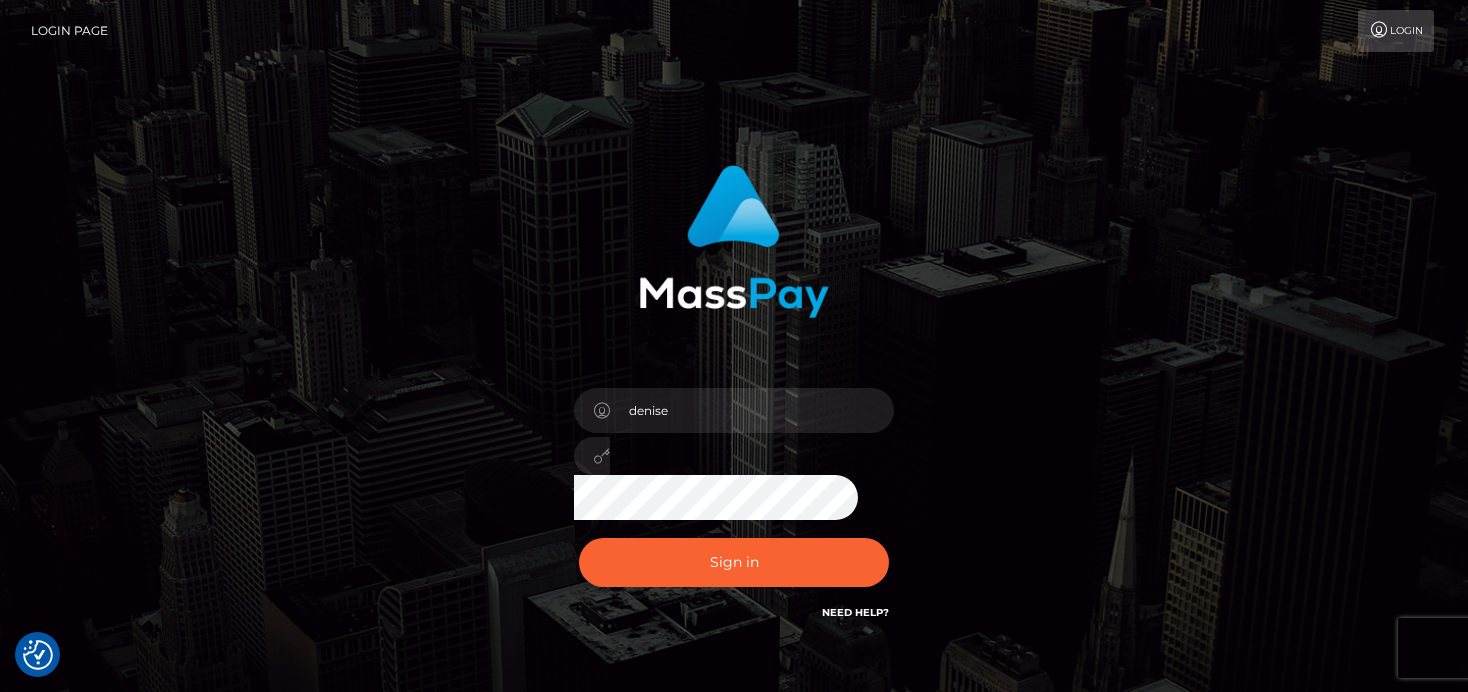 scroll, scrollTop: 0, scrollLeft: 0, axis: both 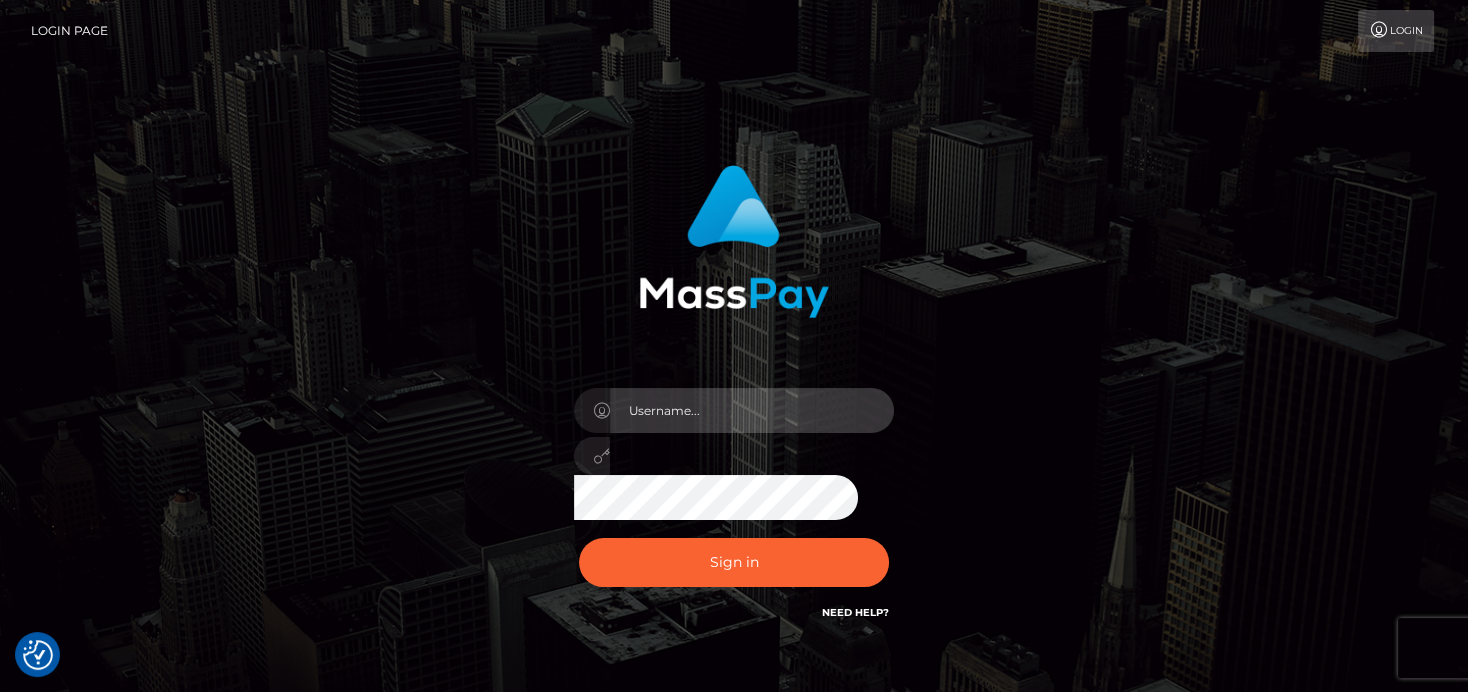 type on "denise" 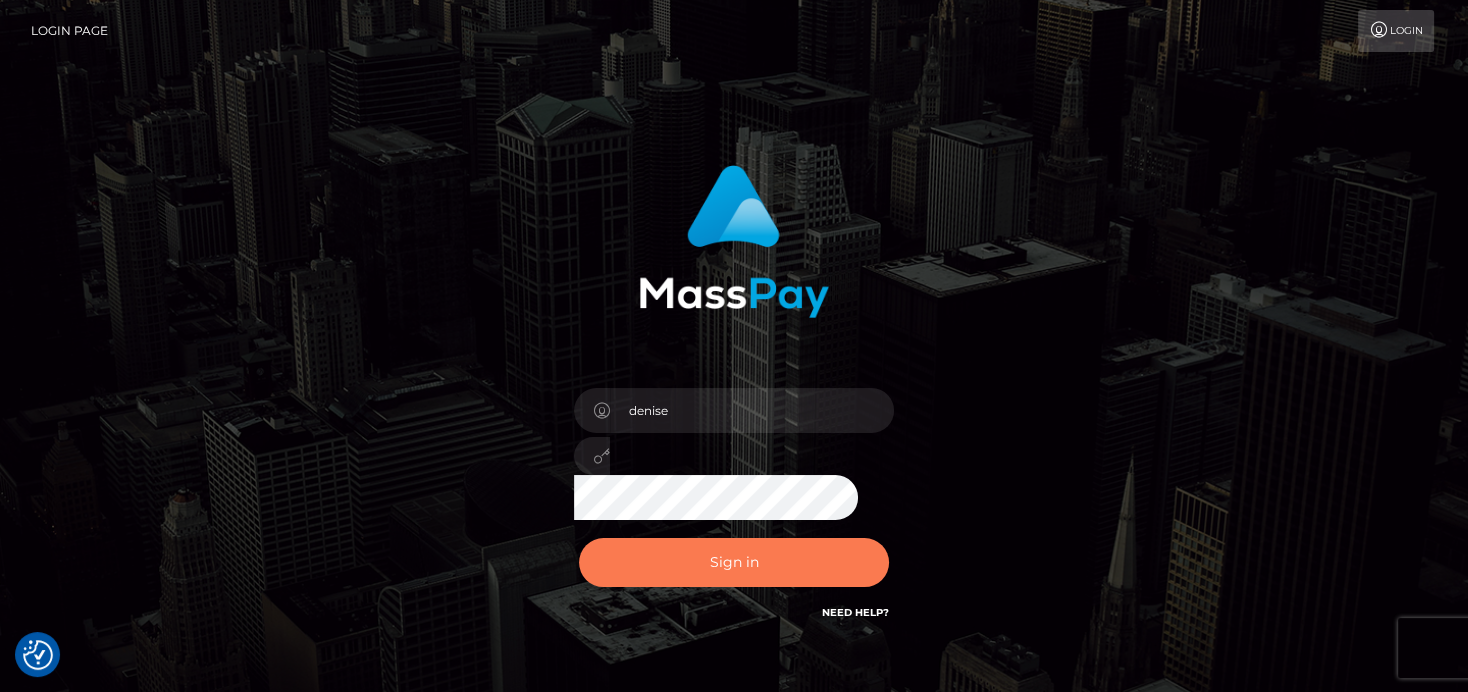 click on "Sign in" at bounding box center [734, 562] 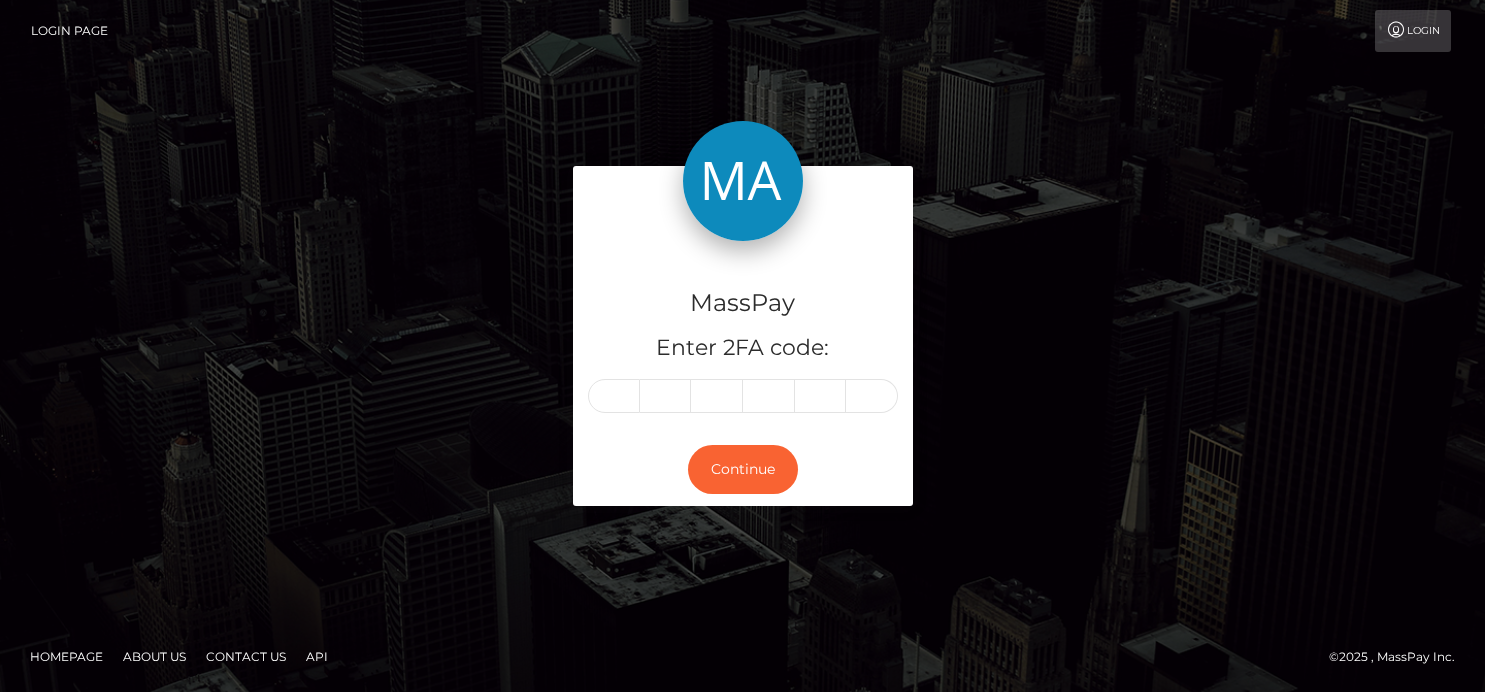 scroll, scrollTop: 0, scrollLeft: 0, axis: both 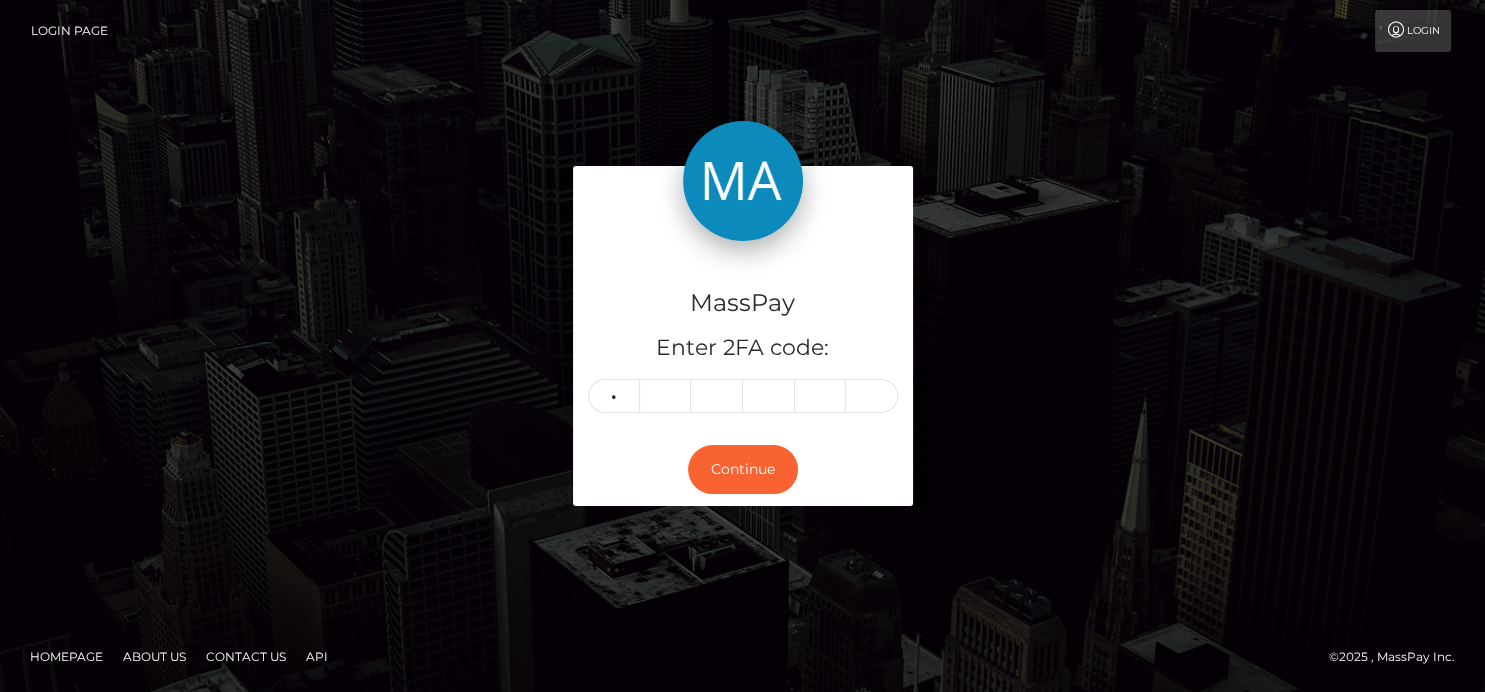 type on "0" 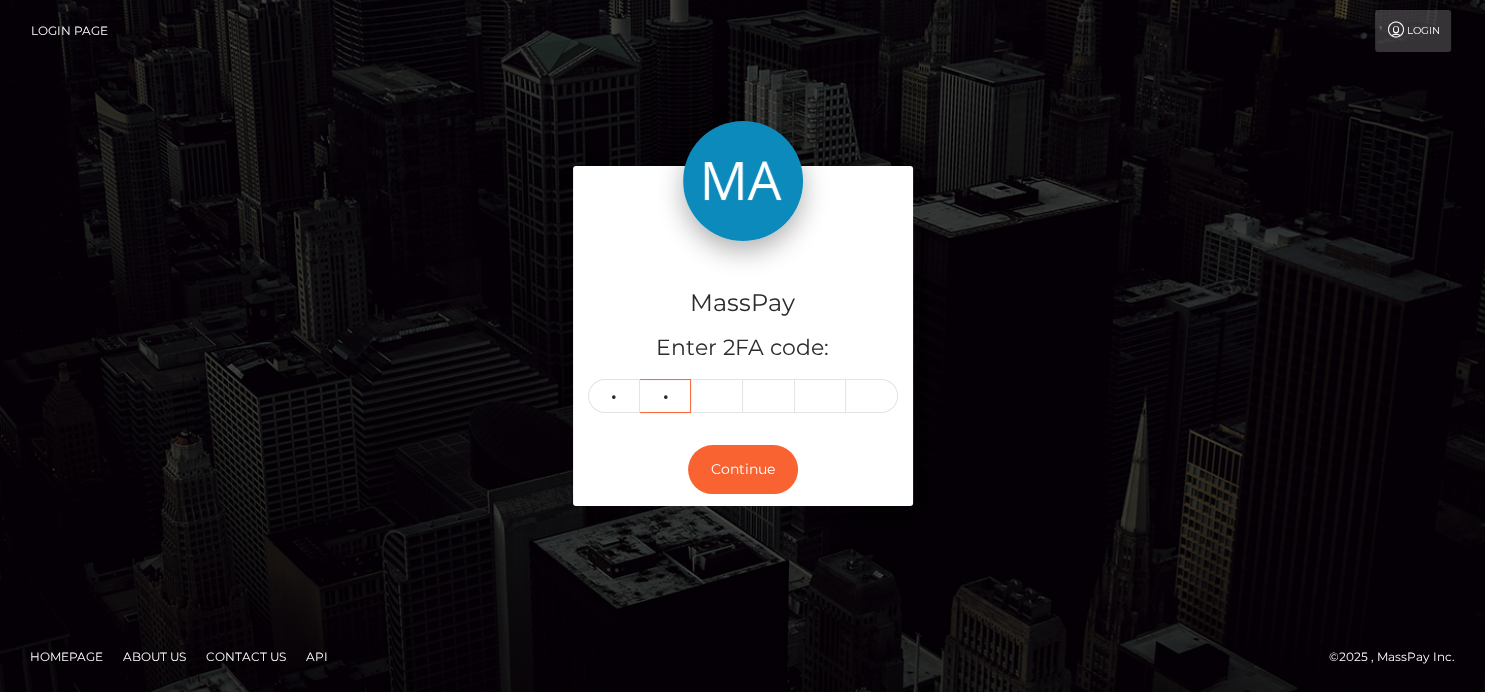 type on "1" 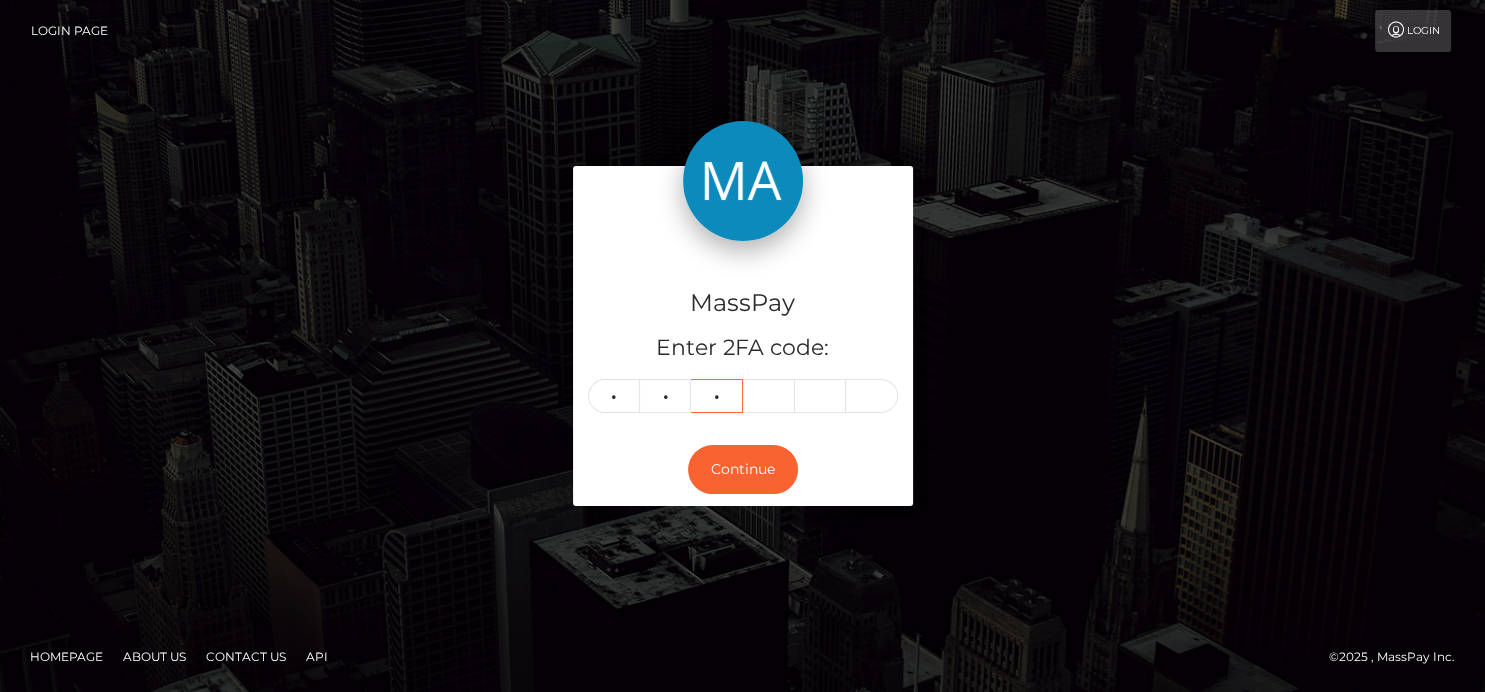 type on "0" 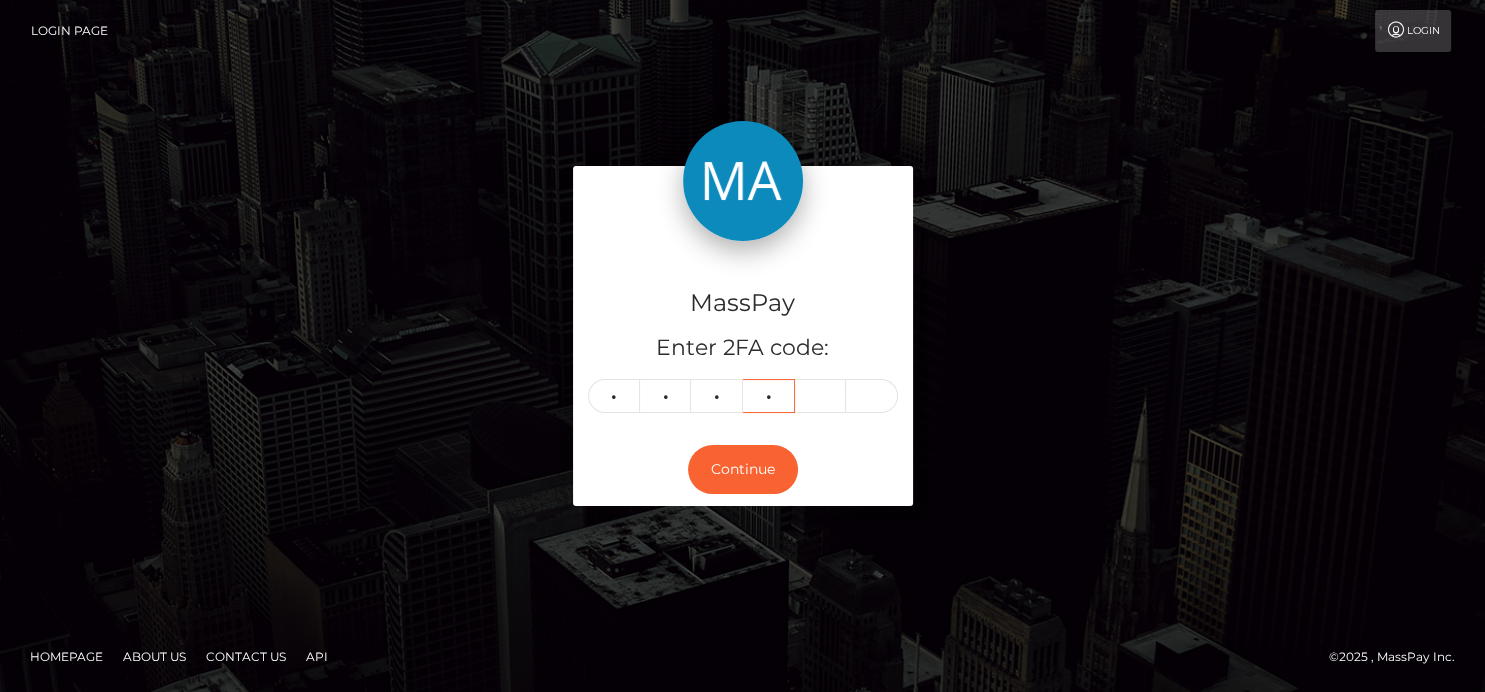 type on "0" 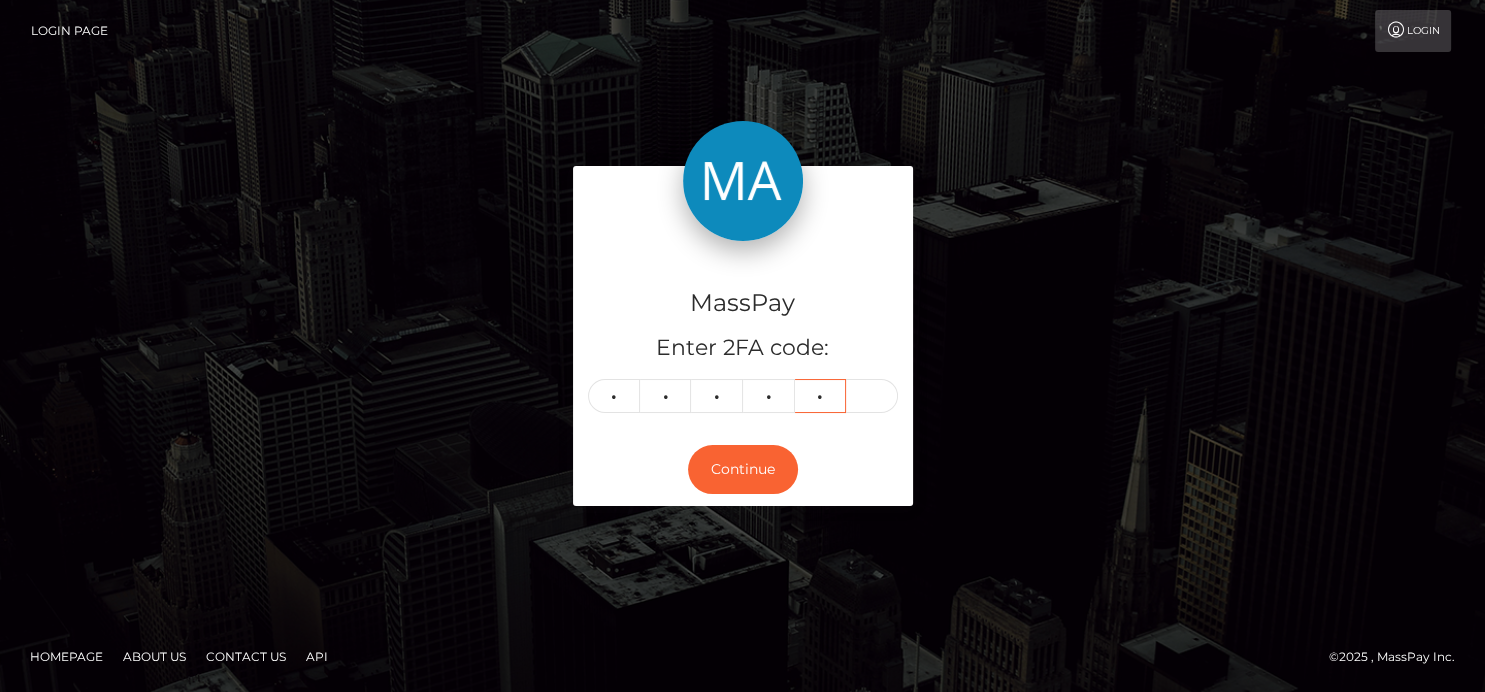 type on "2" 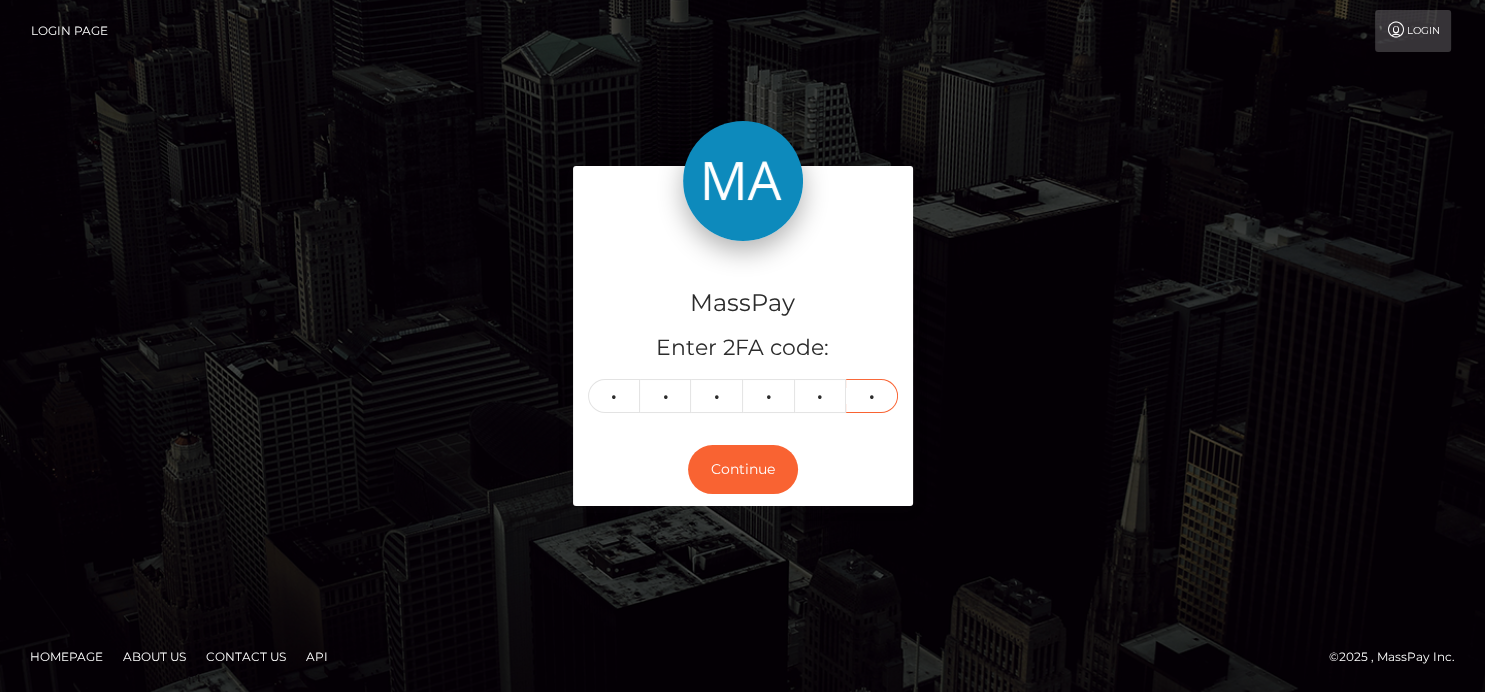 type on "5" 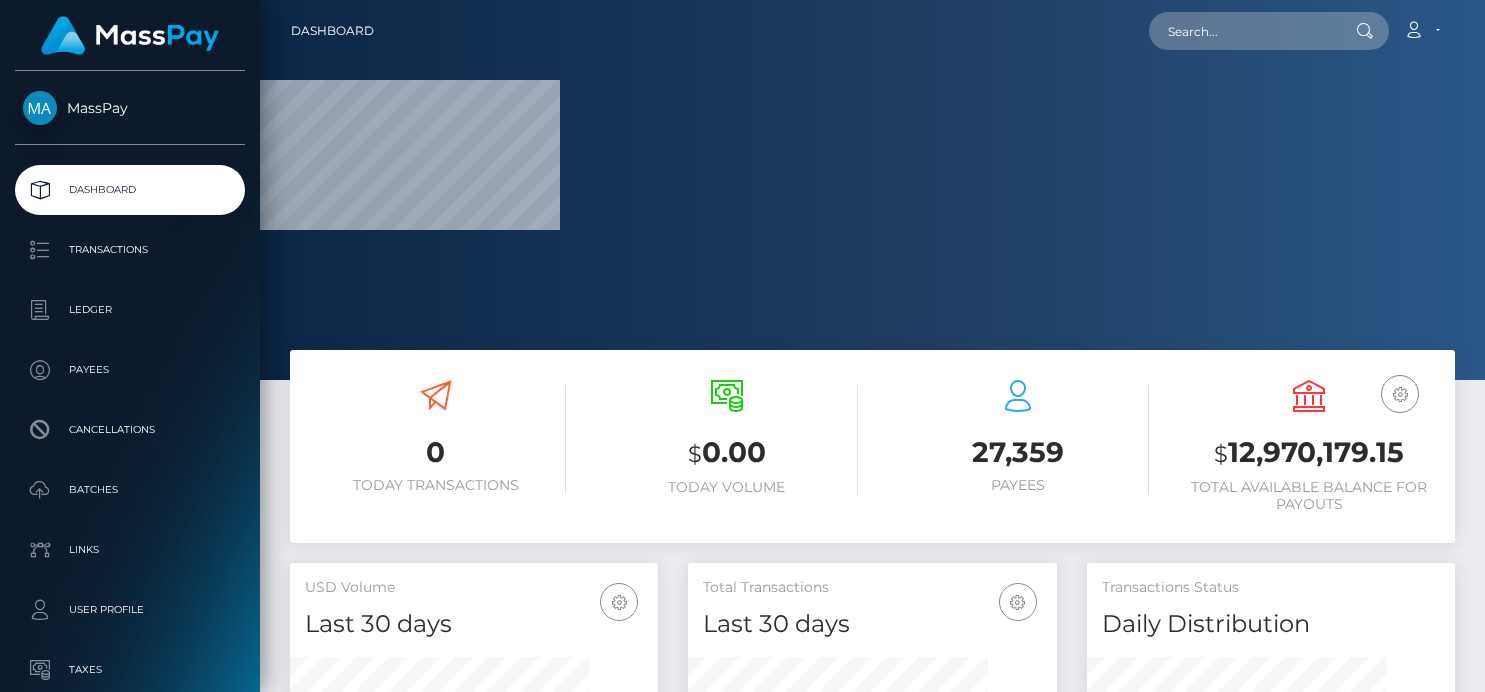 scroll, scrollTop: 0, scrollLeft: 0, axis: both 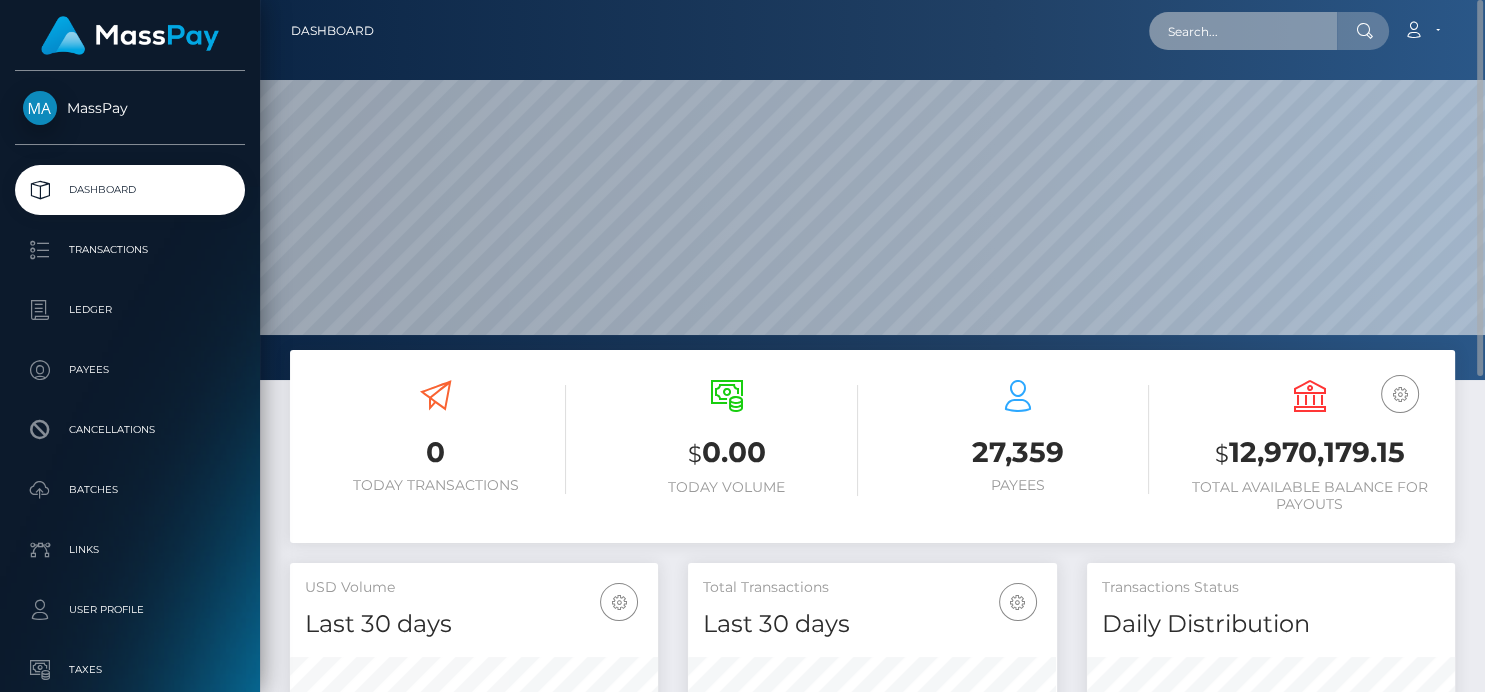 click at bounding box center [1243, 31] 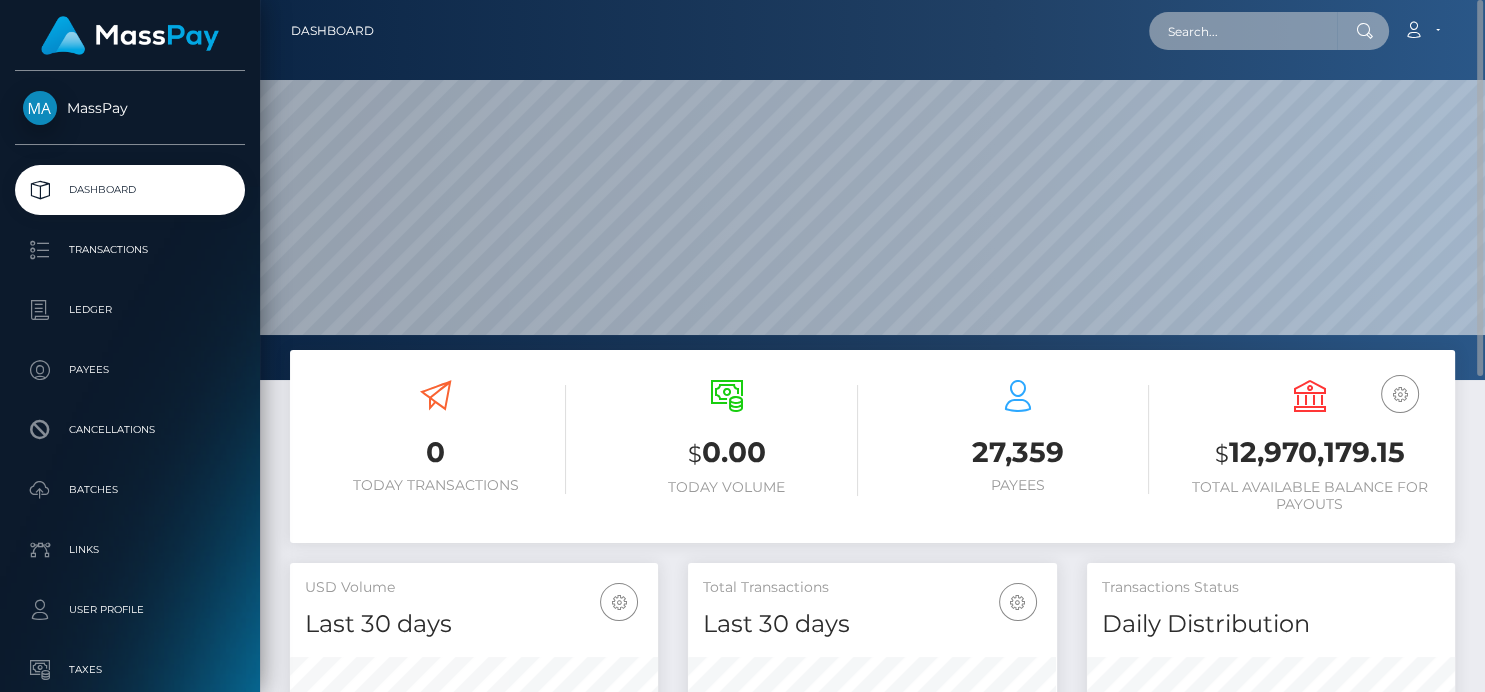paste on "6864f2467fd0105d59039ef0@alua.com" 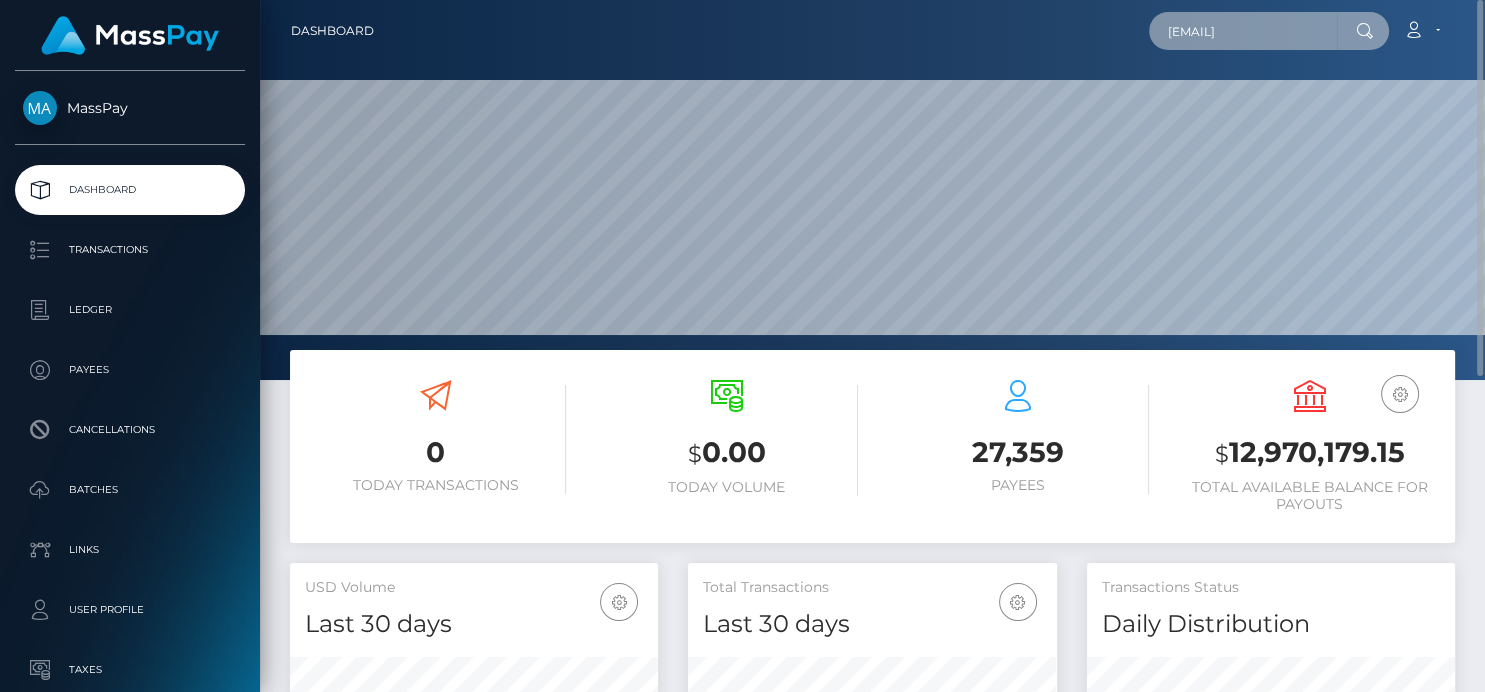 scroll, scrollTop: 0, scrollLeft: 85, axis: horizontal 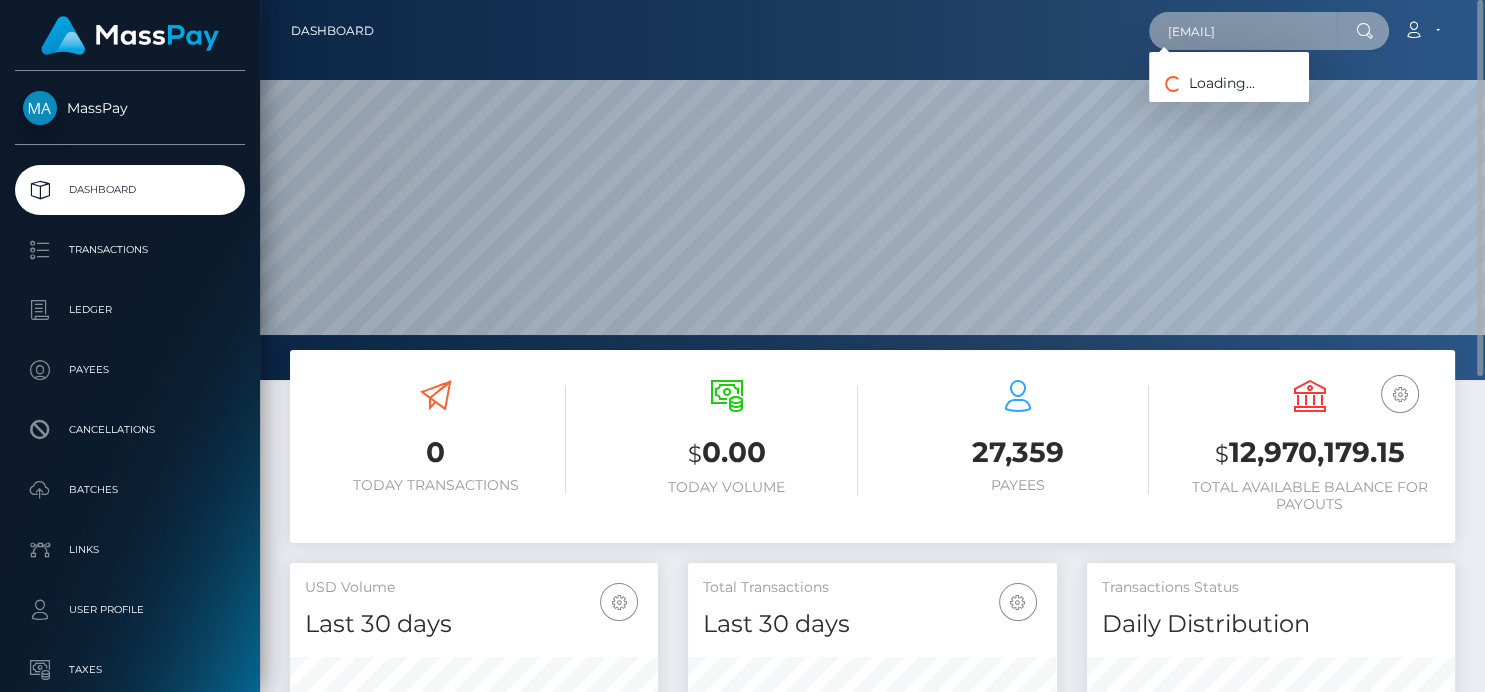 type on "6864f2467fd0105d59039ef0@alua.com" 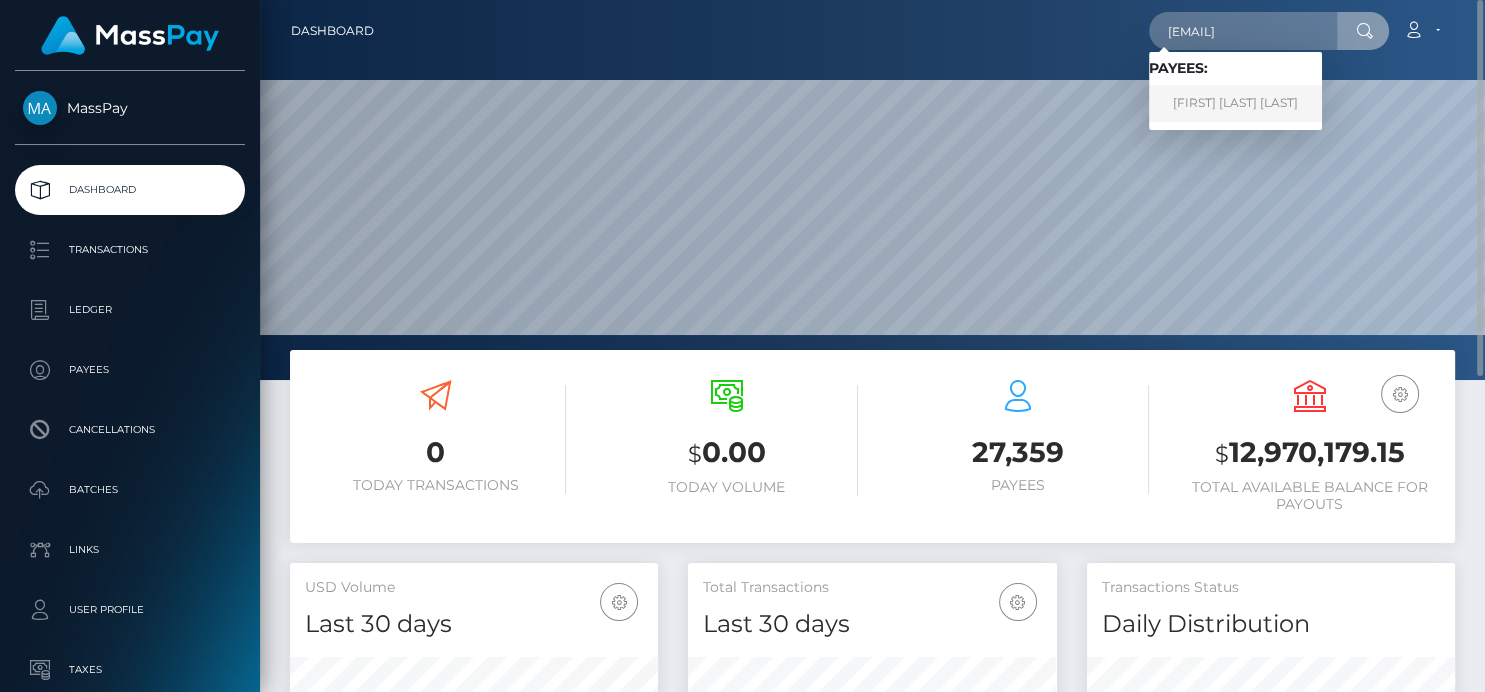 scroll, scrollTop: 0, scrollLeft: 0, axis: both 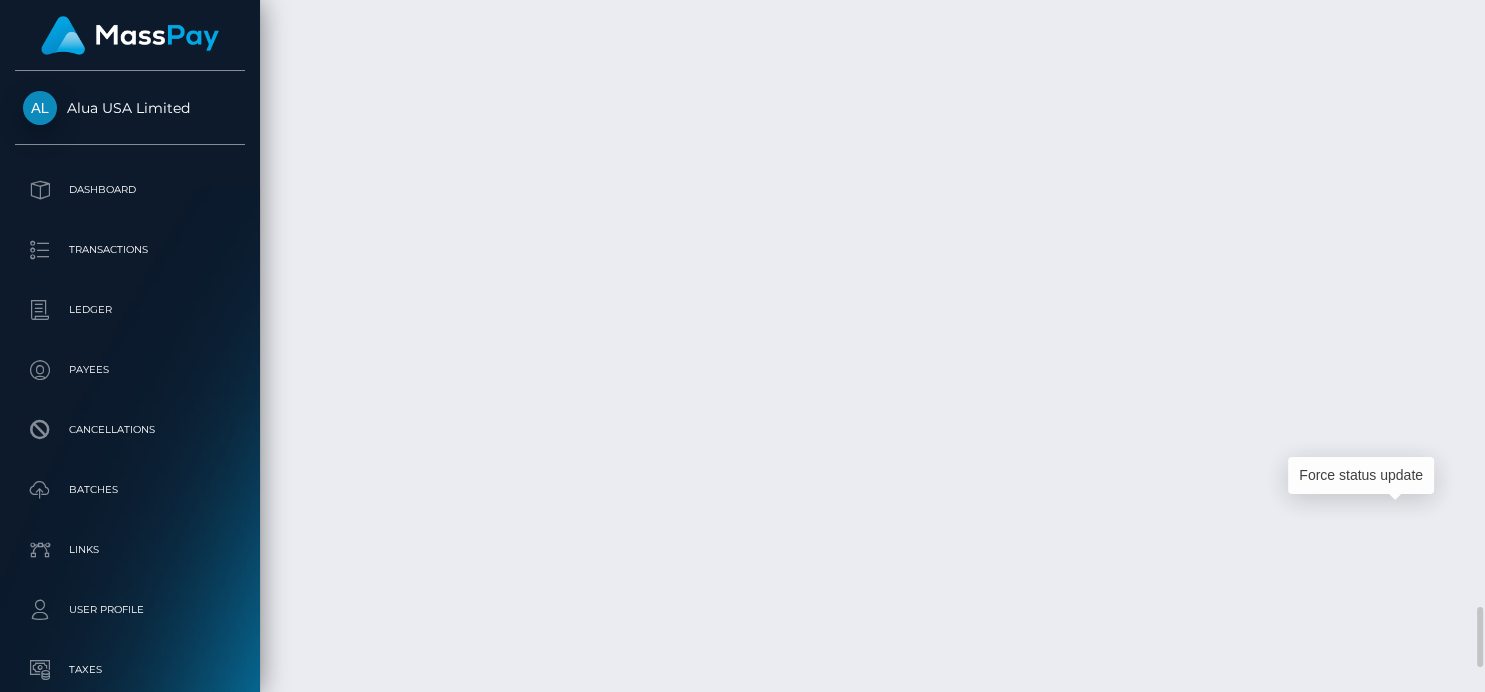 click at bounding box center [1412, -2107] 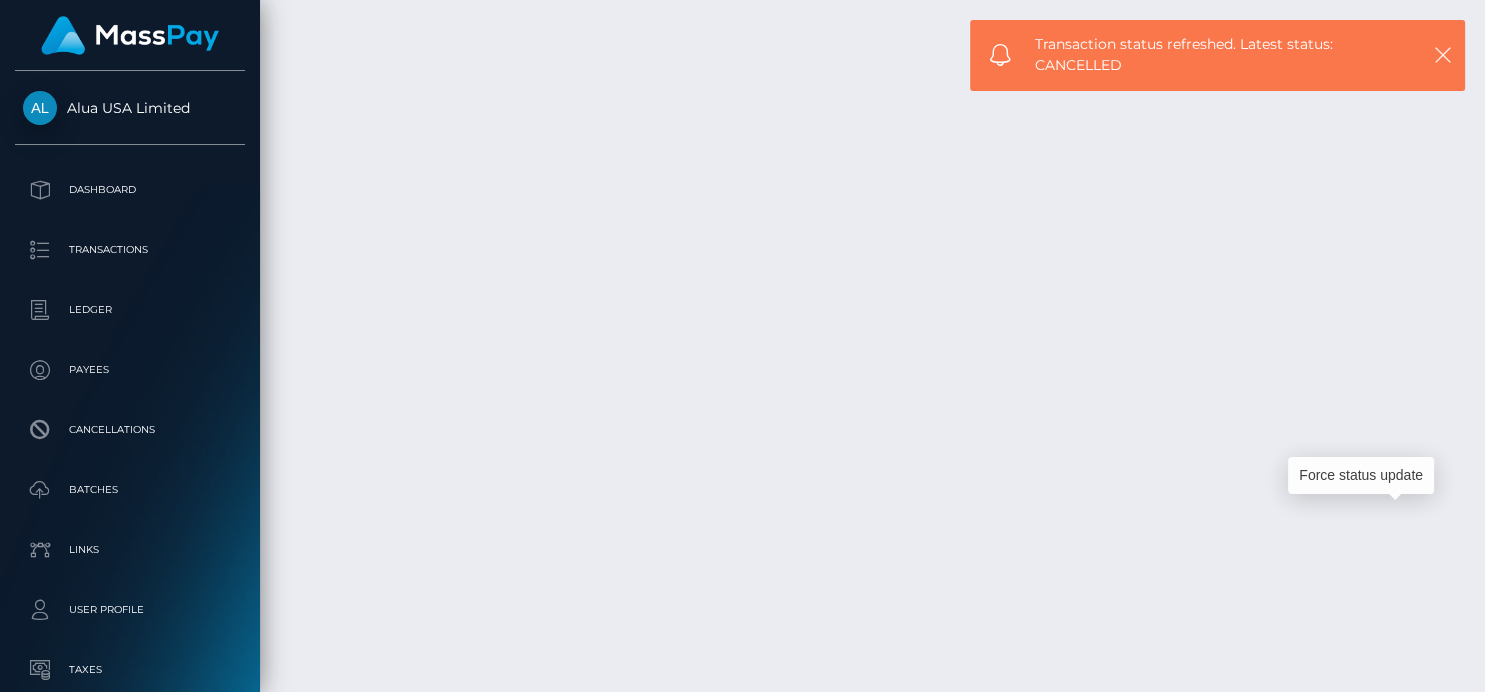 scroll, scrollTop: 7231, scrollLeft: 0, axis: vertical 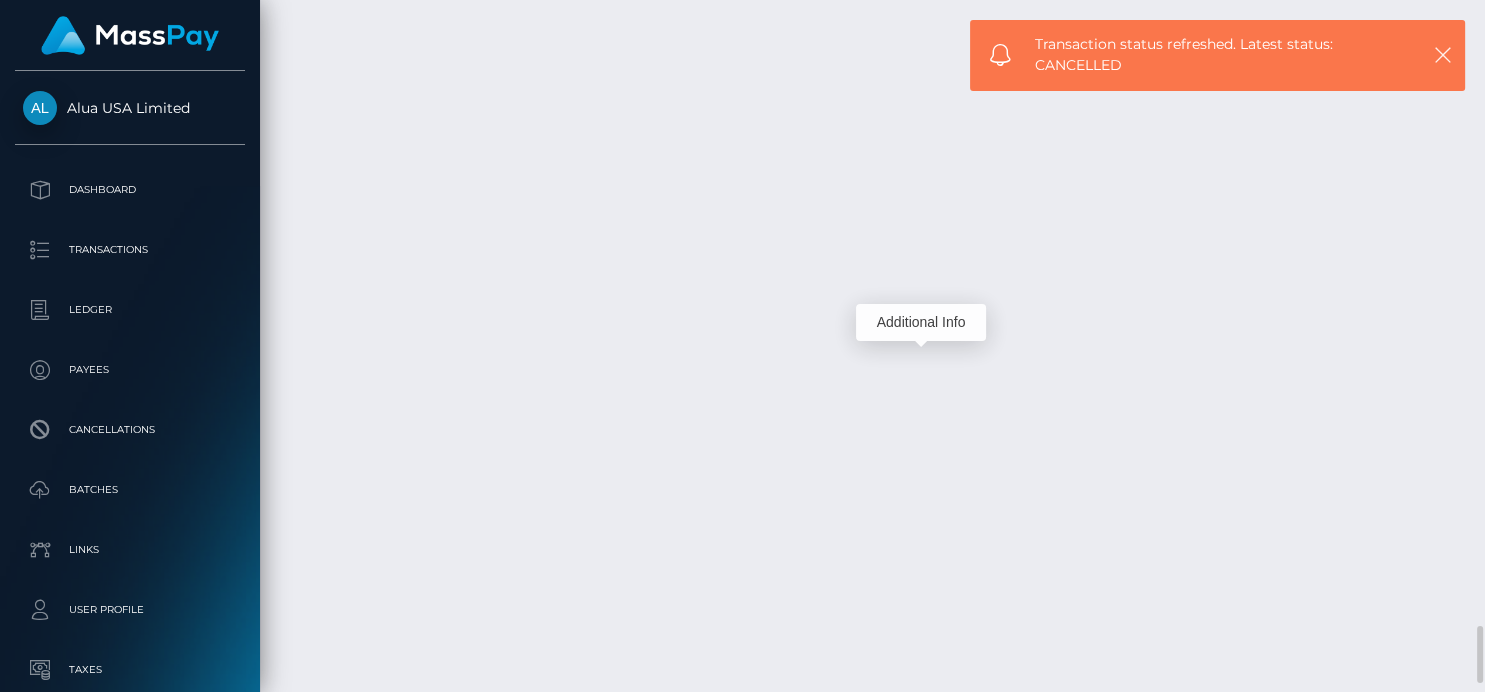 click at bounding box center (947, -2638) 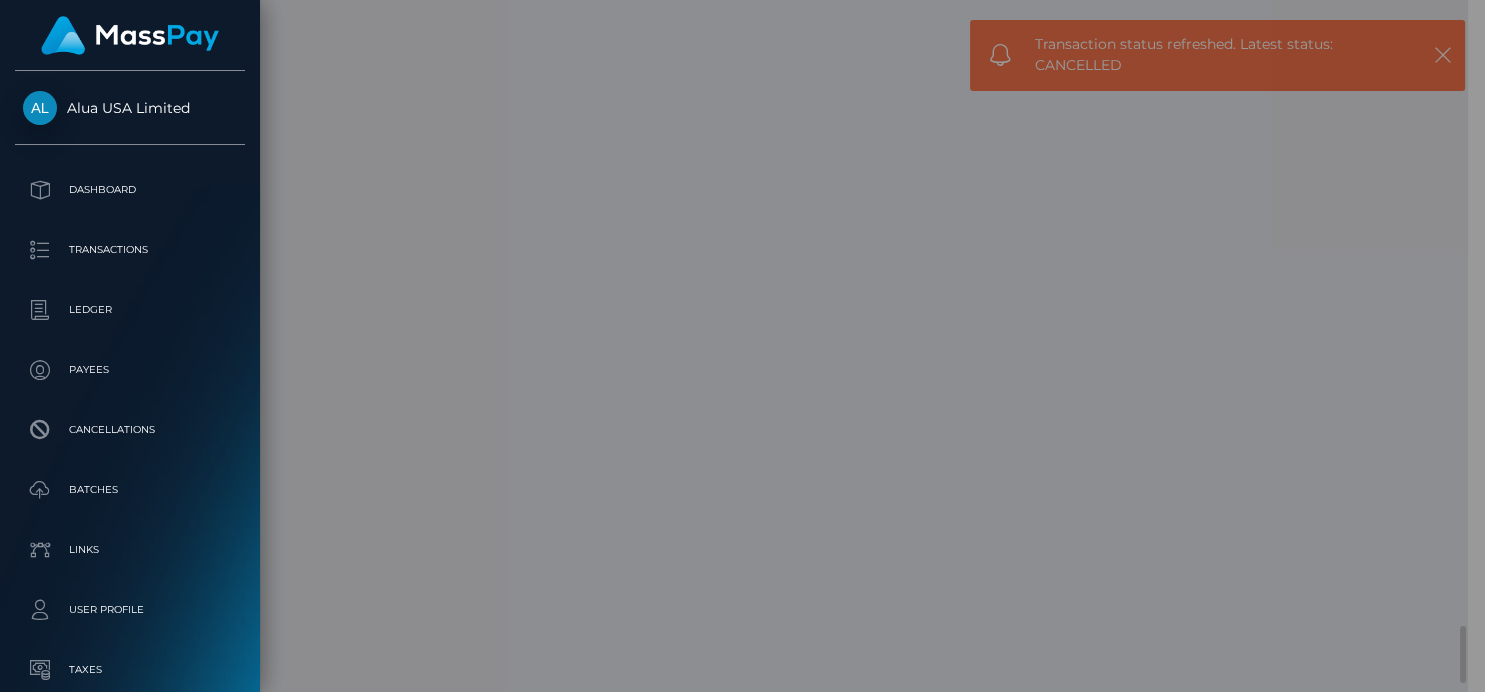 scroll, scrollTop: 240, scrollLeft: 362, axis: both 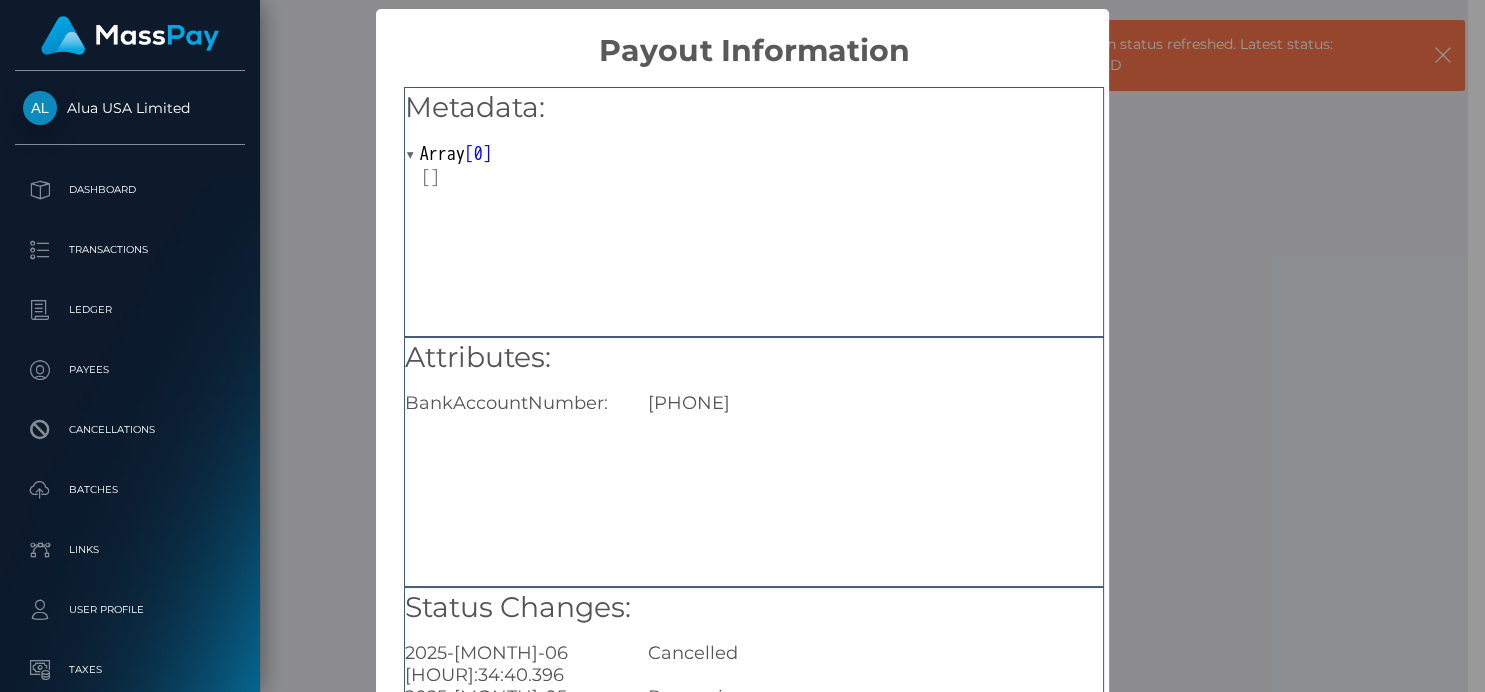drag, startPoint x: 764, startPoint y: 417, endPoint x: 649, endPoint y: 406, distance: 115.52489 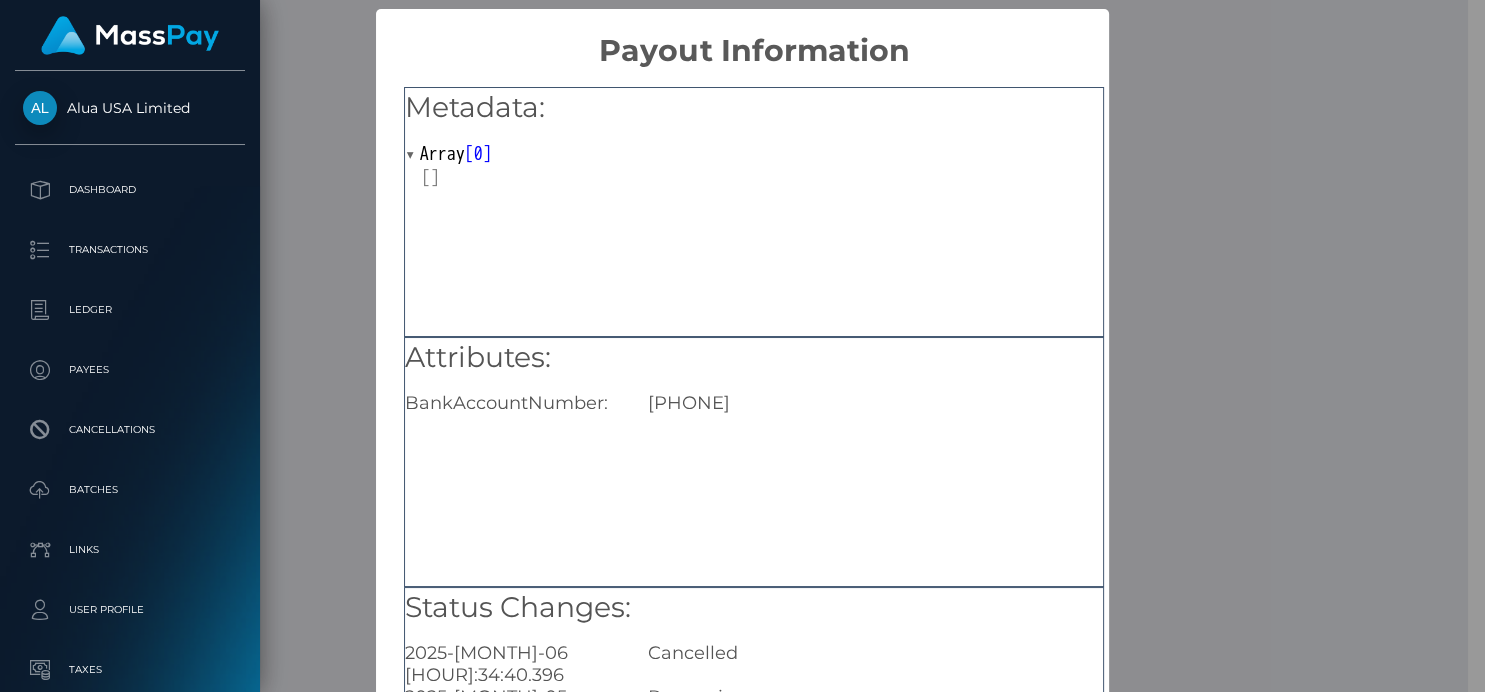 click on "× Payout Information Metadata: Array [ 0 ] Attributes: BankAccountNumber: 09937881157 Status Changes: 2025-08-06 00:34:40.396 Cancelled 2025-08-05 23:34:31.978 Processing OK No Cancel" at bounding box center (742, 346) 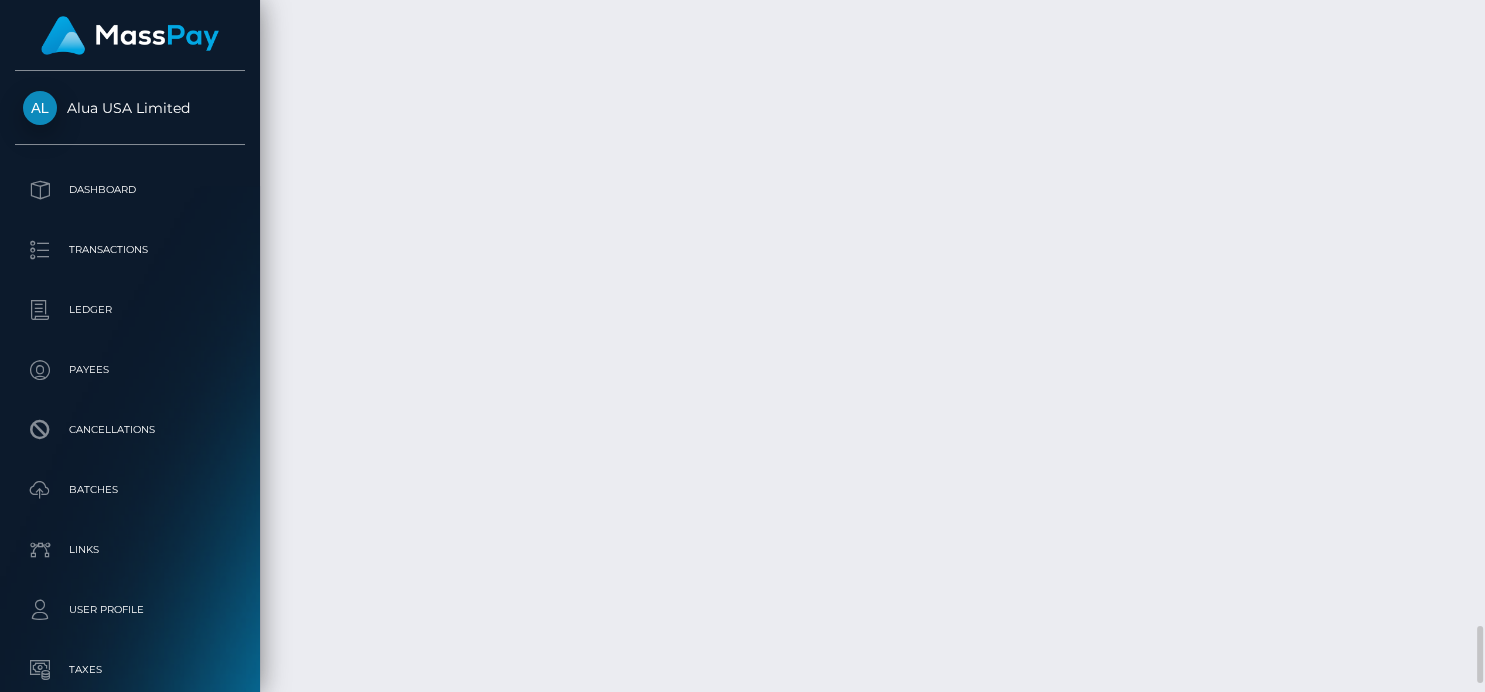 scroll, scrollTop: 999760, scrollLeft: 999632, axis: both 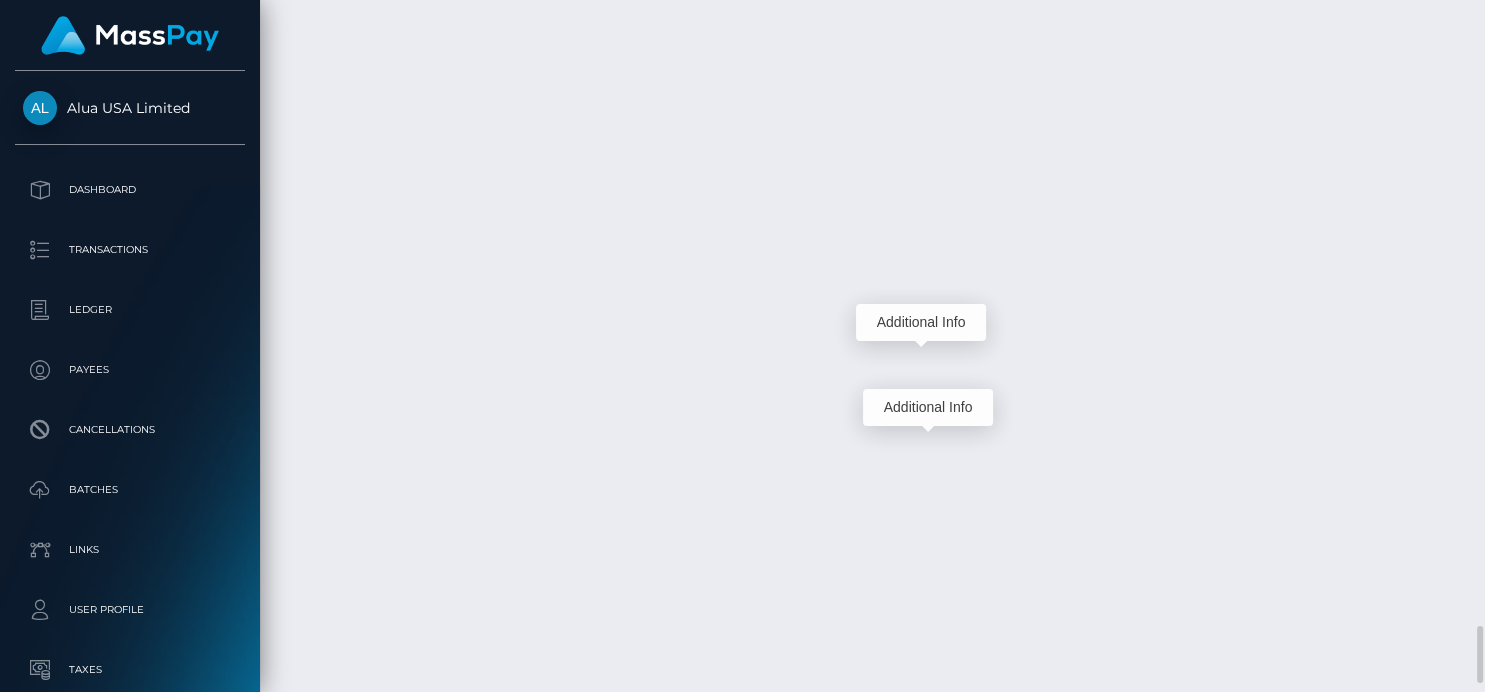 click at bounding box center (954, -2553) 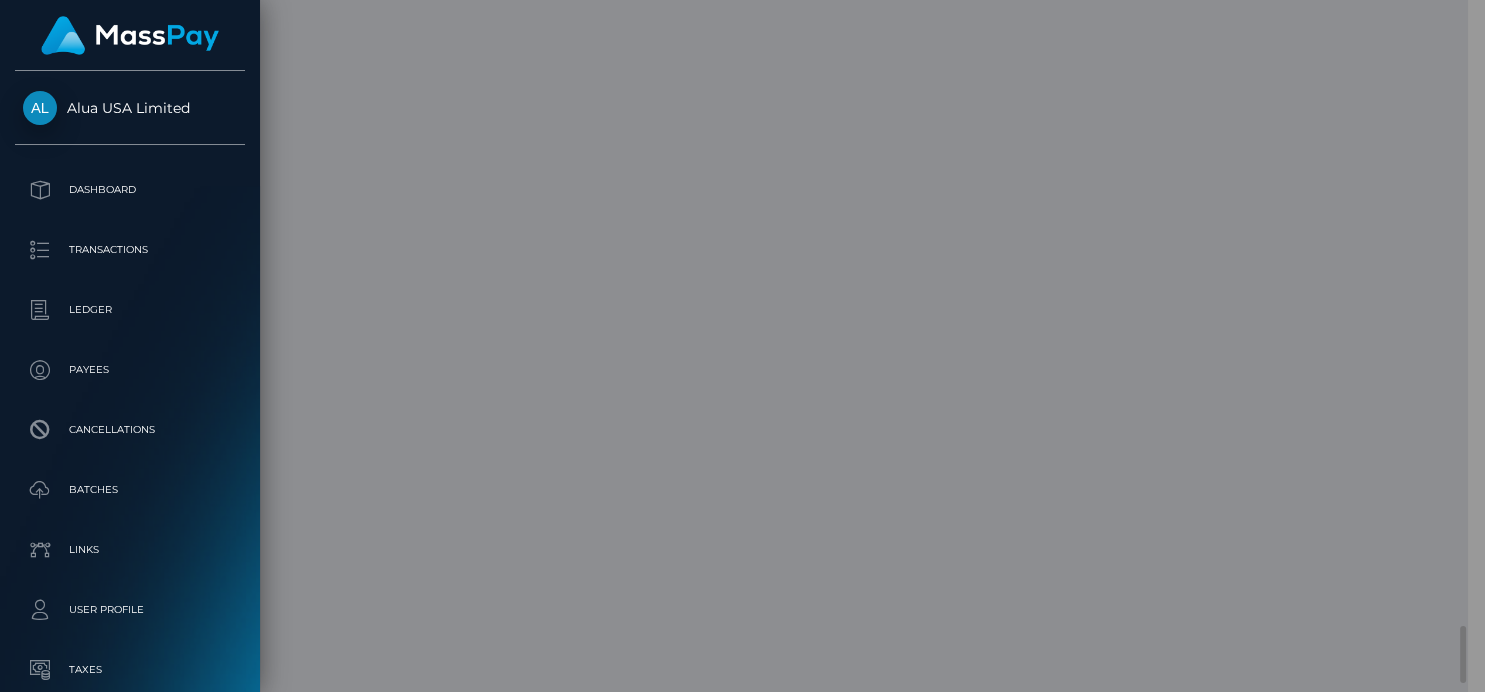 scroll, scrollTop: 240, scrollLeft: 362, axis: both 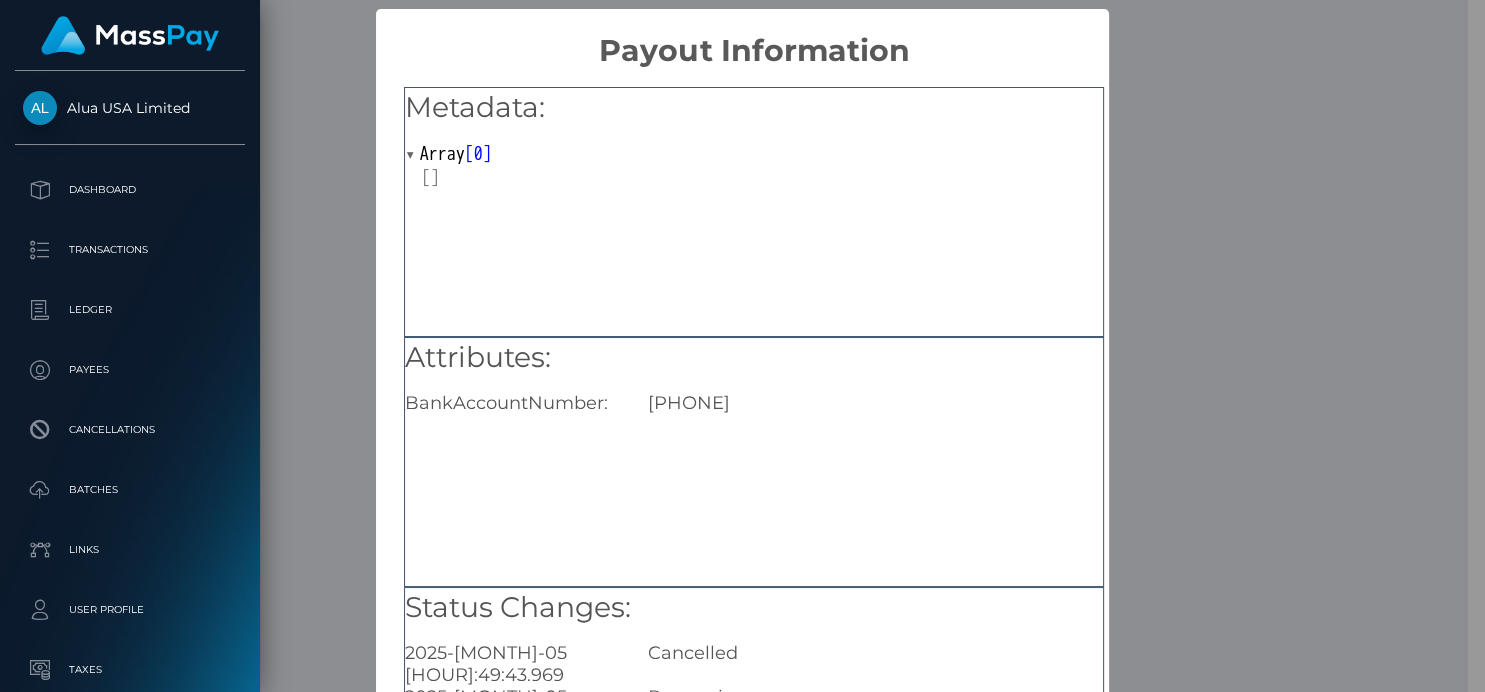 click on "× Payout Information Metadata: Array [ 0 ] Attributes: BankAccountNumber: 09937881157 Status Changes: 2025-08-05 20:49:43.969 Cancelled 2025-08-05 19:17:17.675 Processing OK No Cancel" at bounding box center [742, 346] 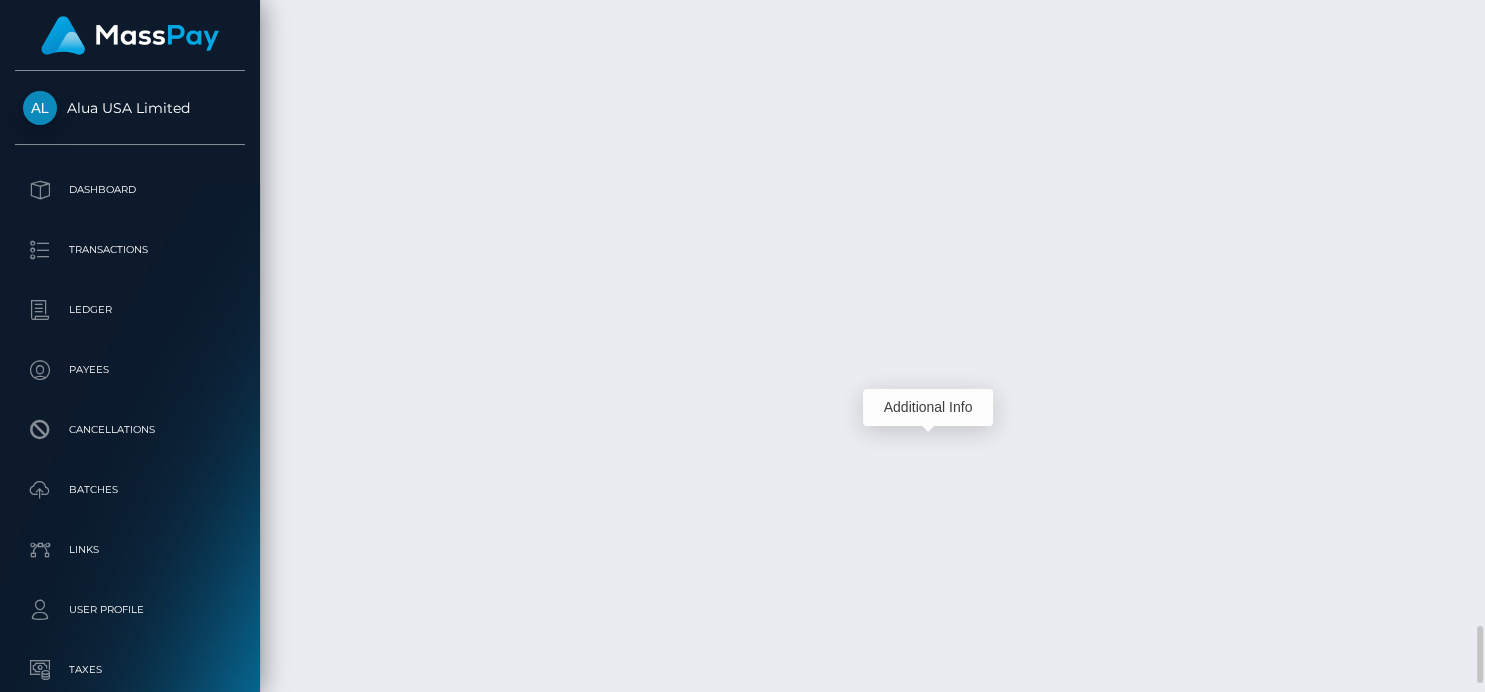 scroll, scrollTop: 999760, scrollLeft: 999632, axis: both 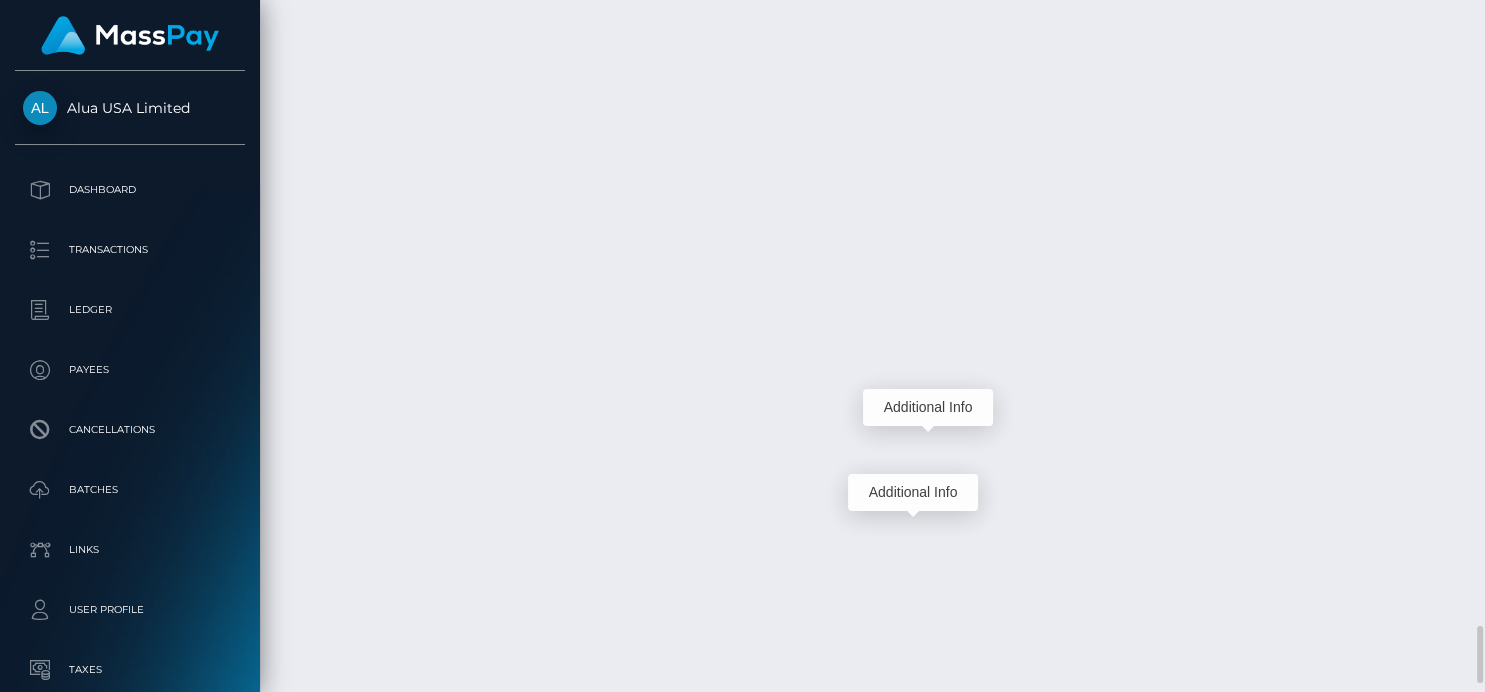 click at bounding box center (940, -2468) 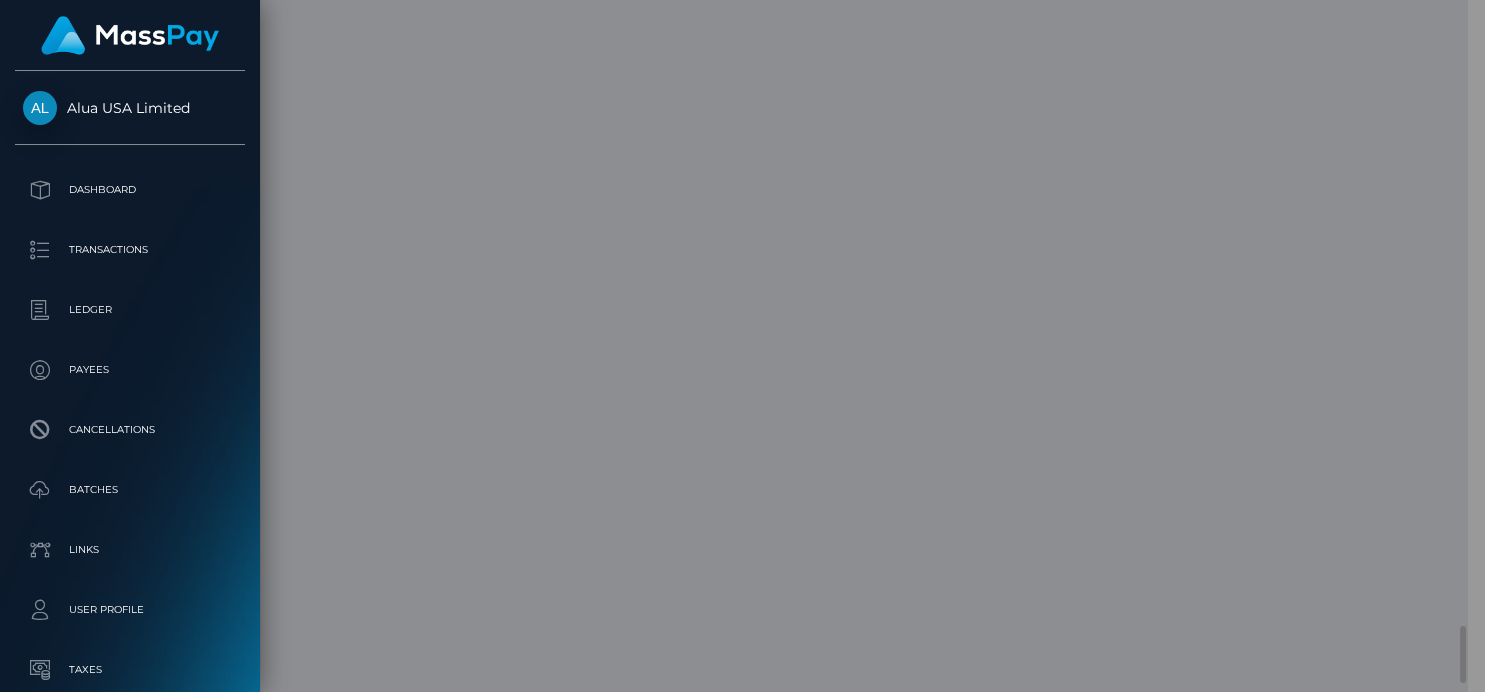 scroll, scrollTop: 240, scrollLeft: 362, axis: both 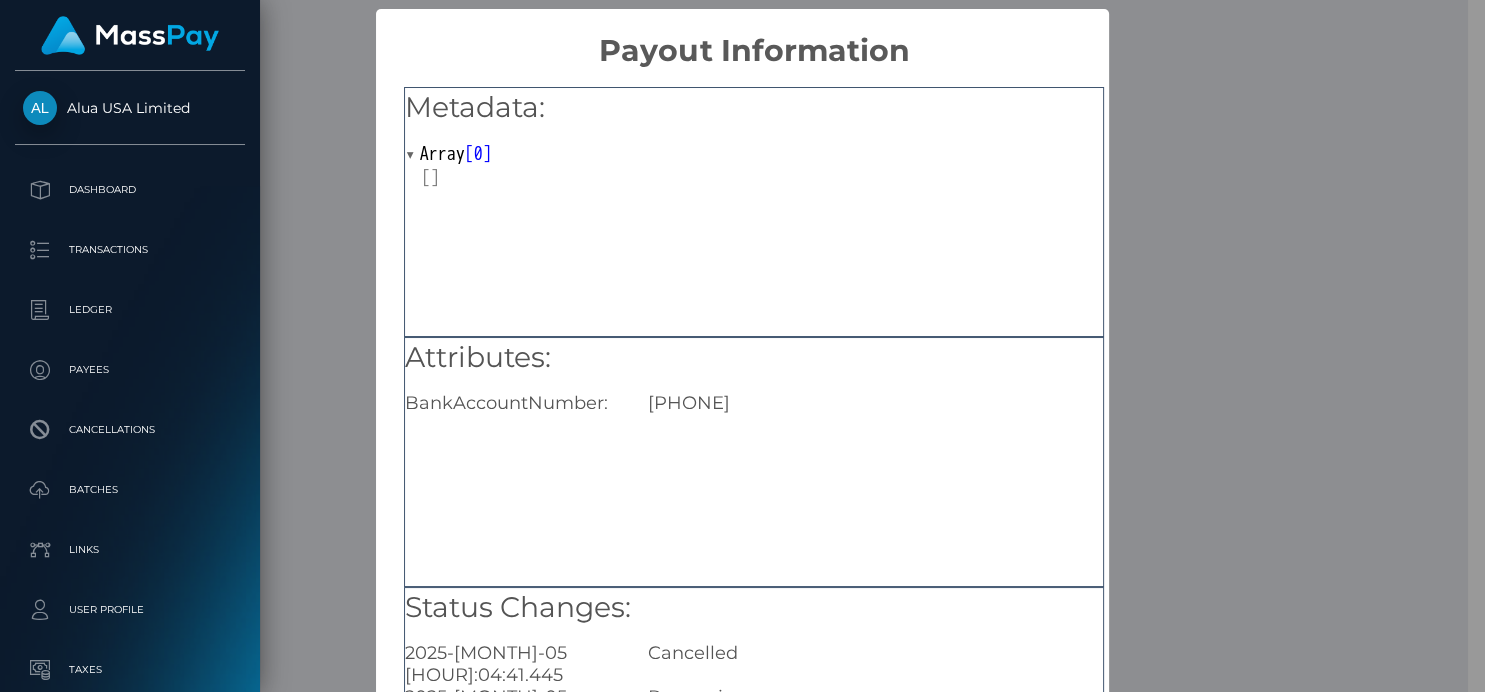 type 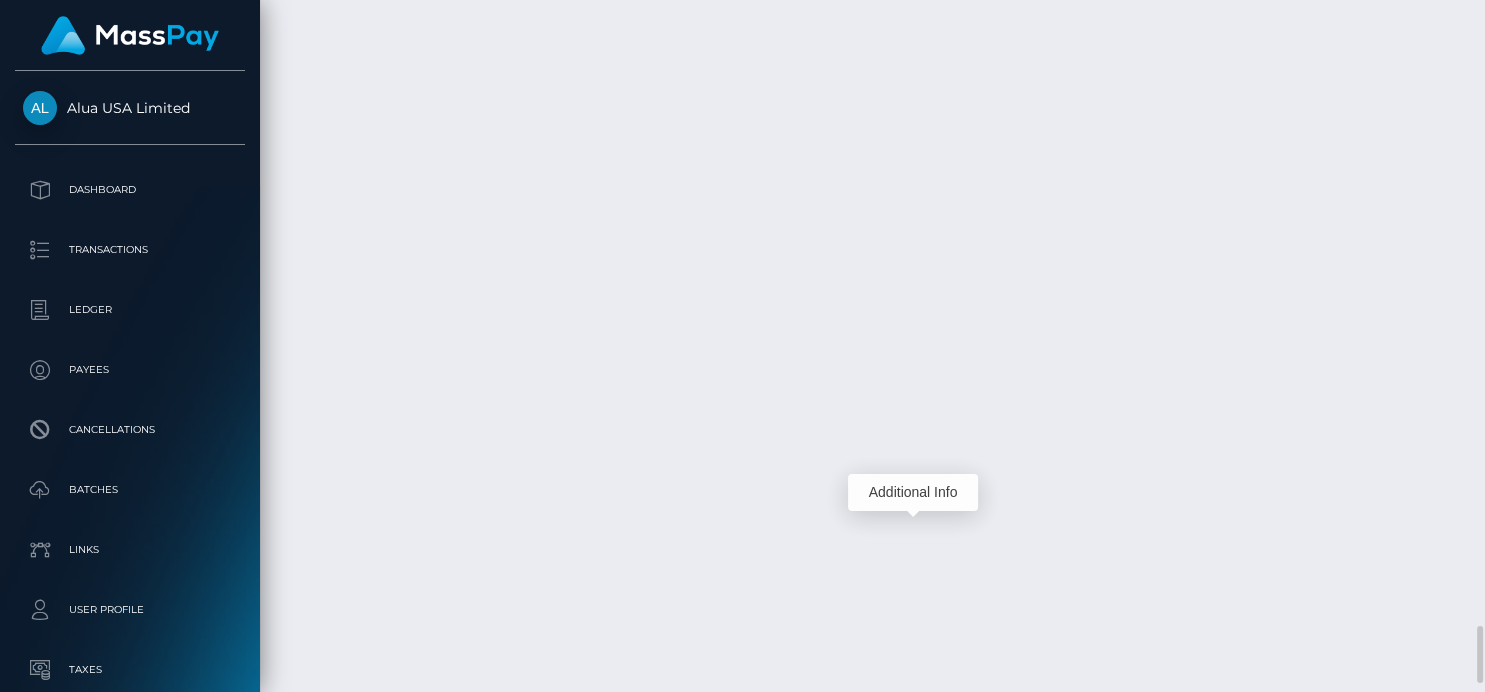 scroll, scrollTop: 999760, scrollLeft: 999632, axis: both 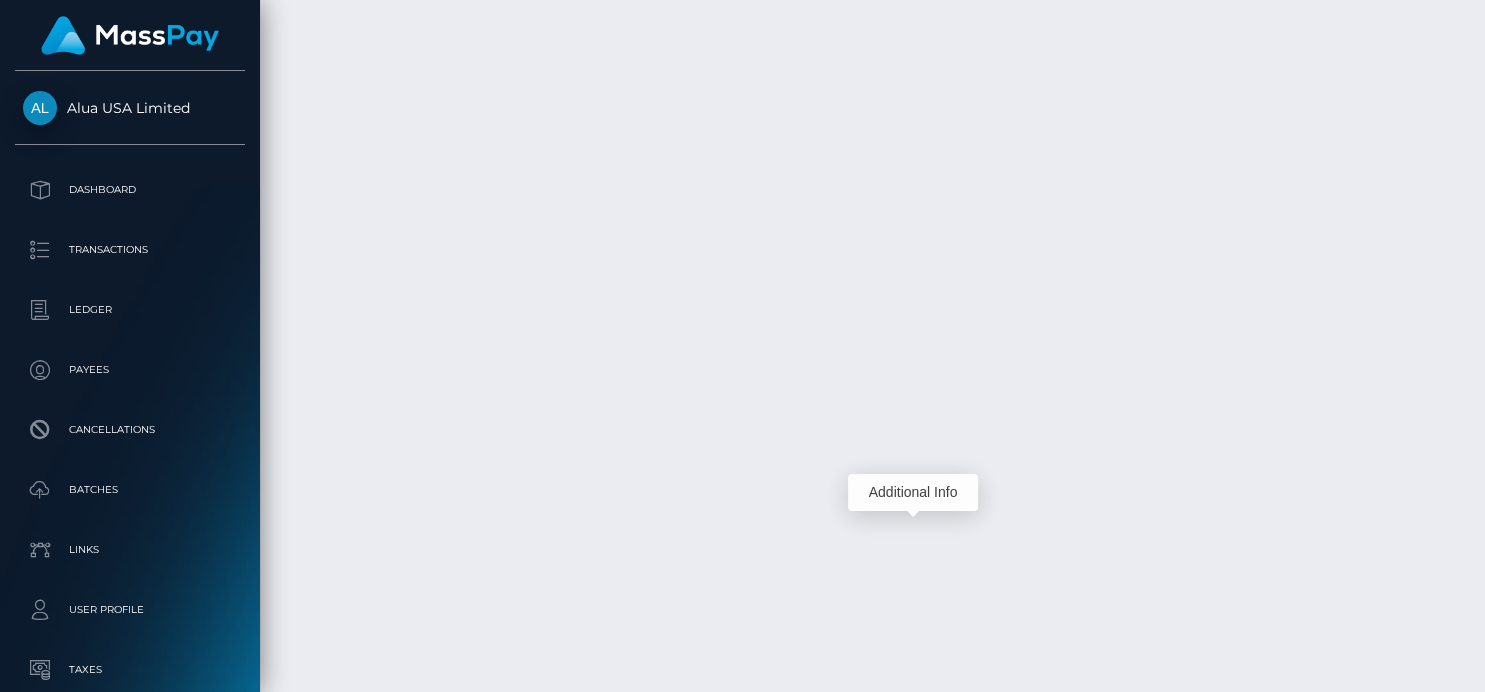 click on "Additional Info" at bounding box center (913, 493) 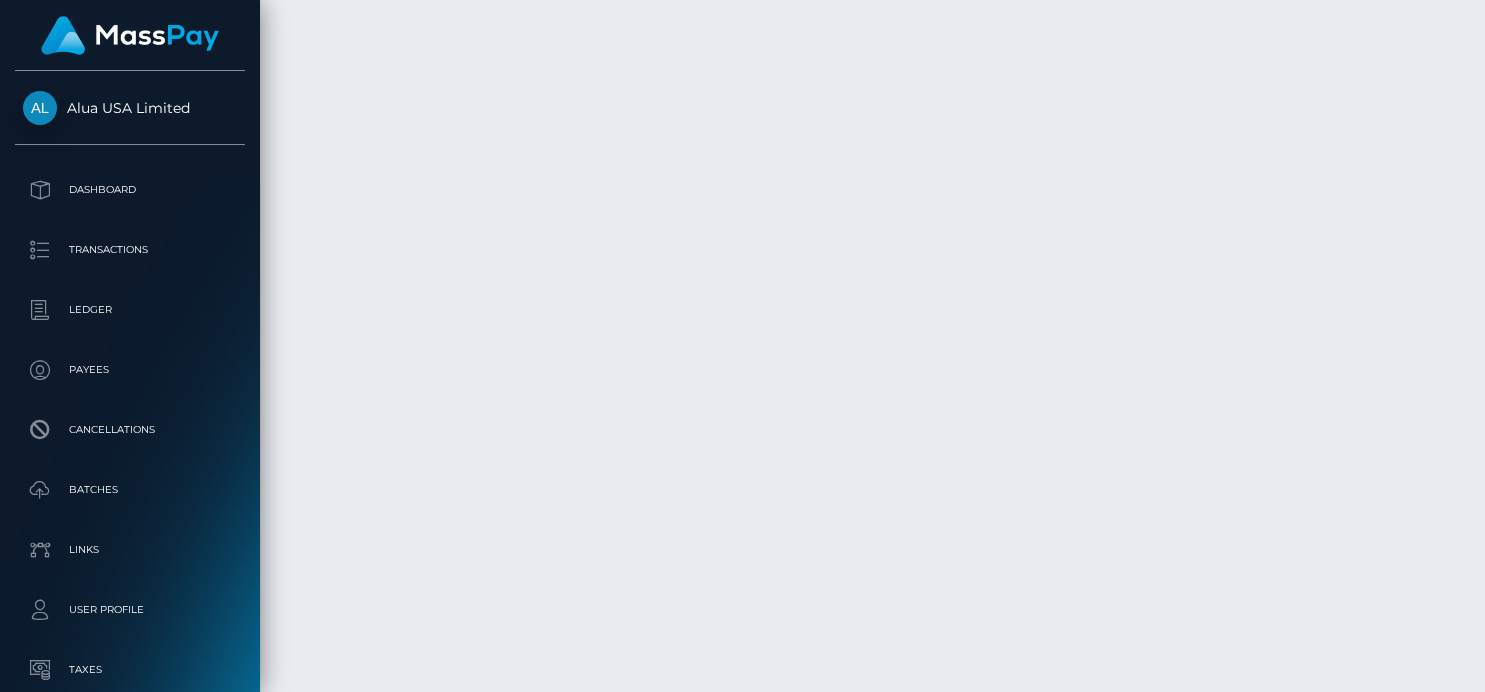 scroll, scrollTop: 240, scrollLeft: 368, axis: both 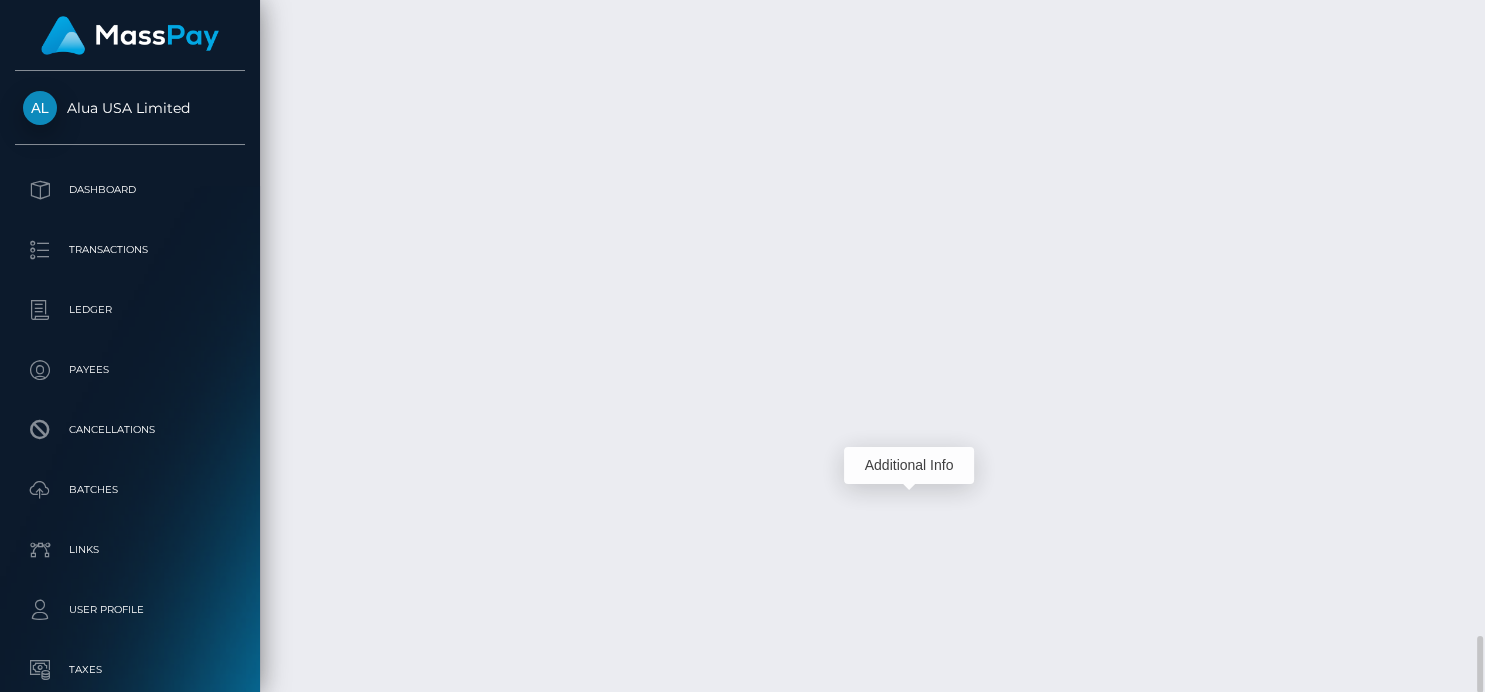 click at bounding box center [935, -2495] 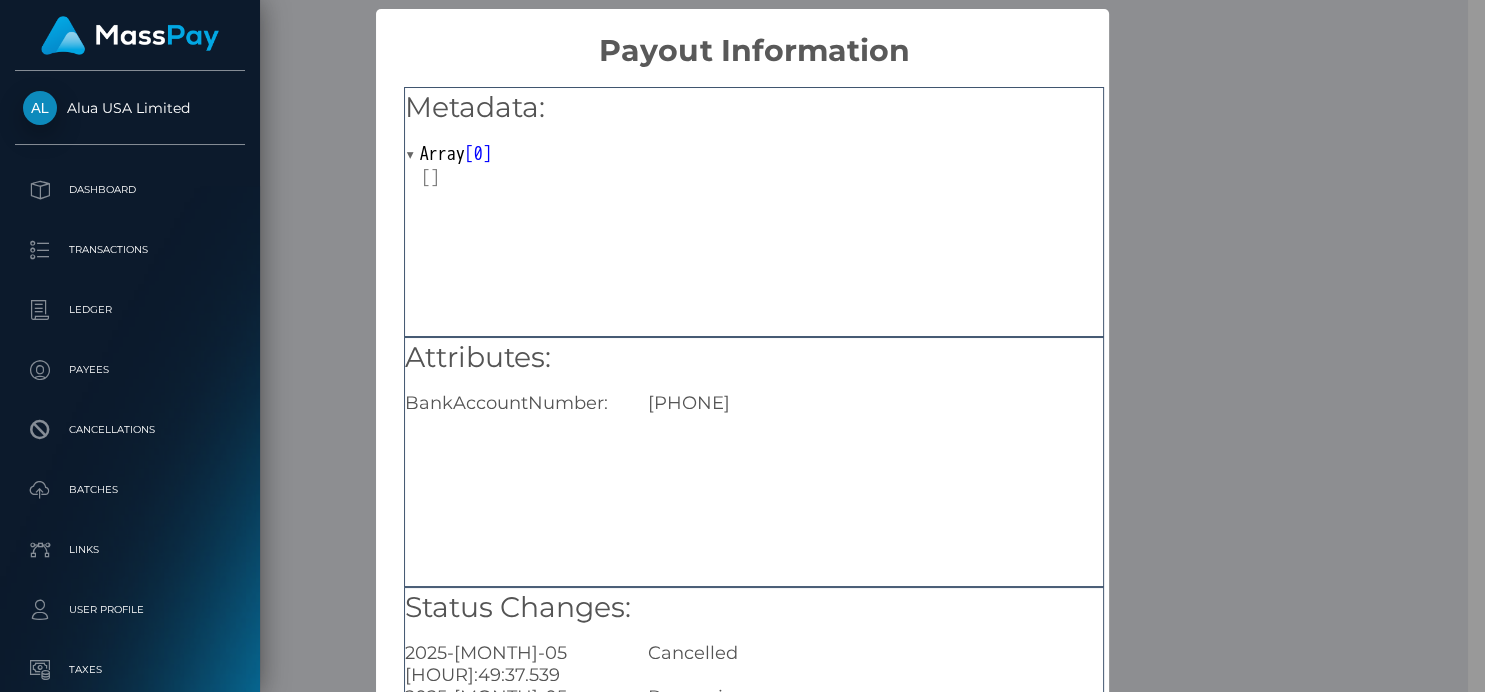 scroll, scrollTop: 240, scrollLeft: 362, axis: both 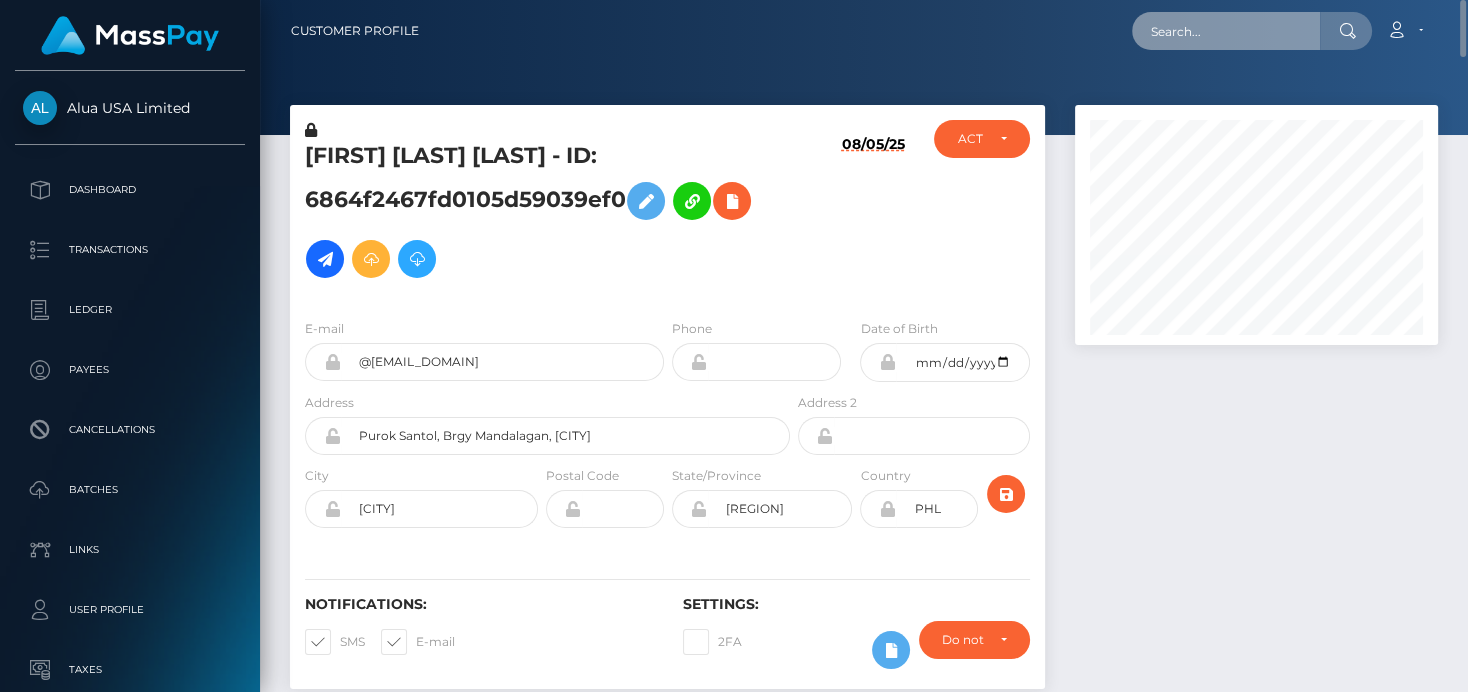 click at bounding box center (1226, 31) 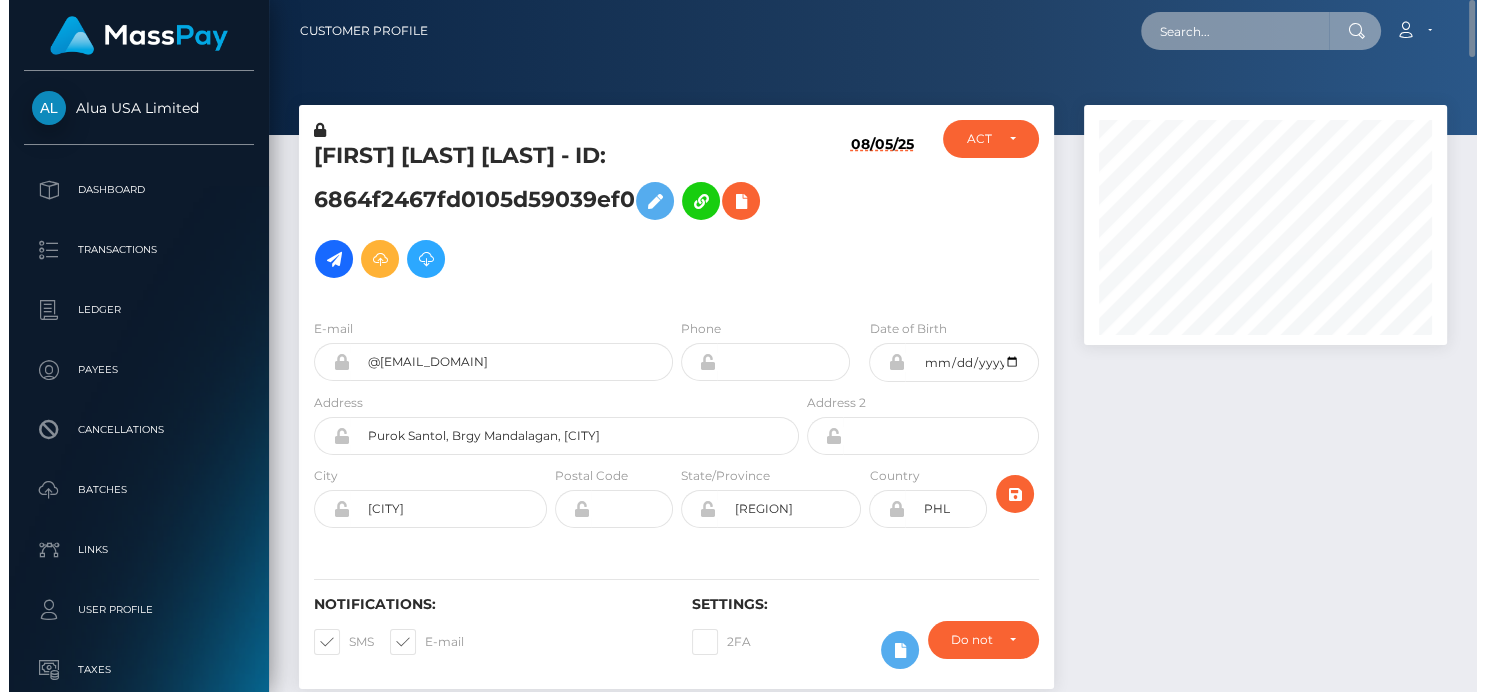 scroll, scrollTop: 999760, scrollLeft: 999632, axis: both 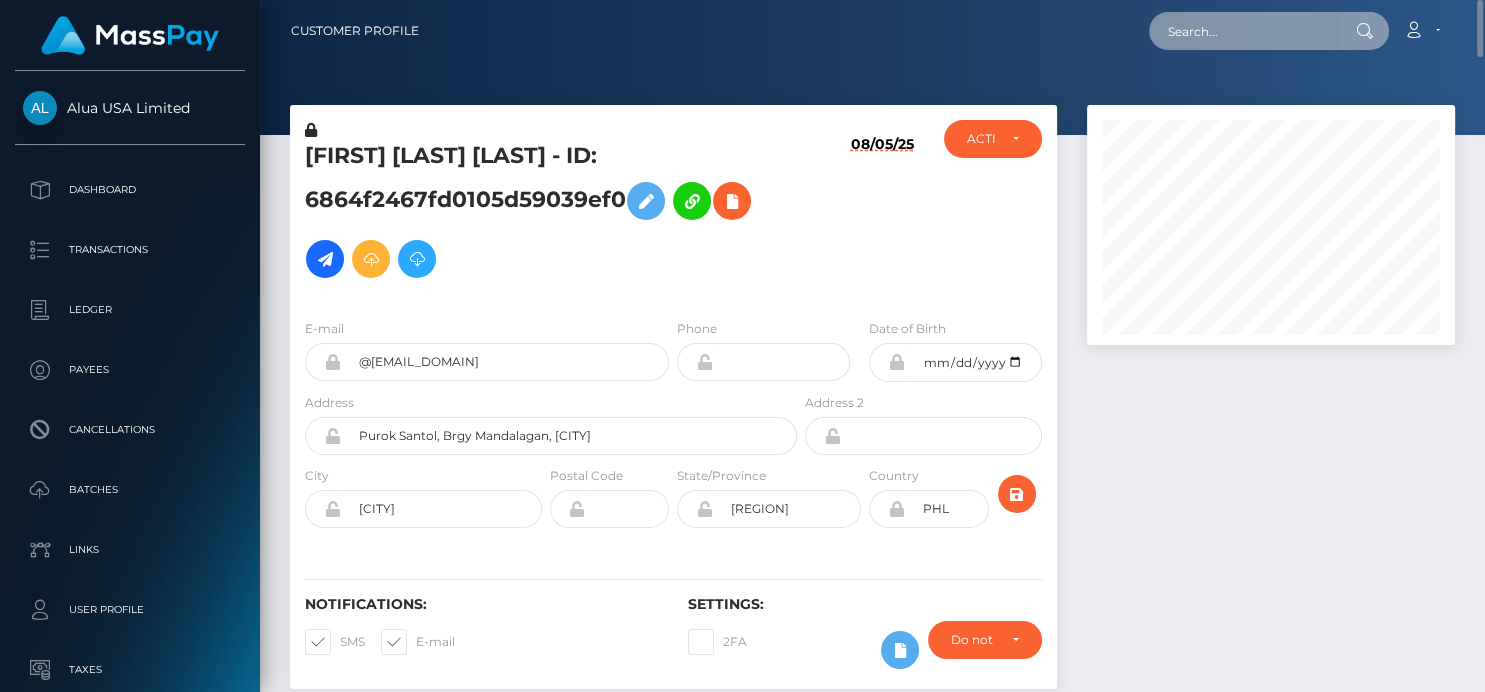 paste on "veltmansonya@gmail.com" 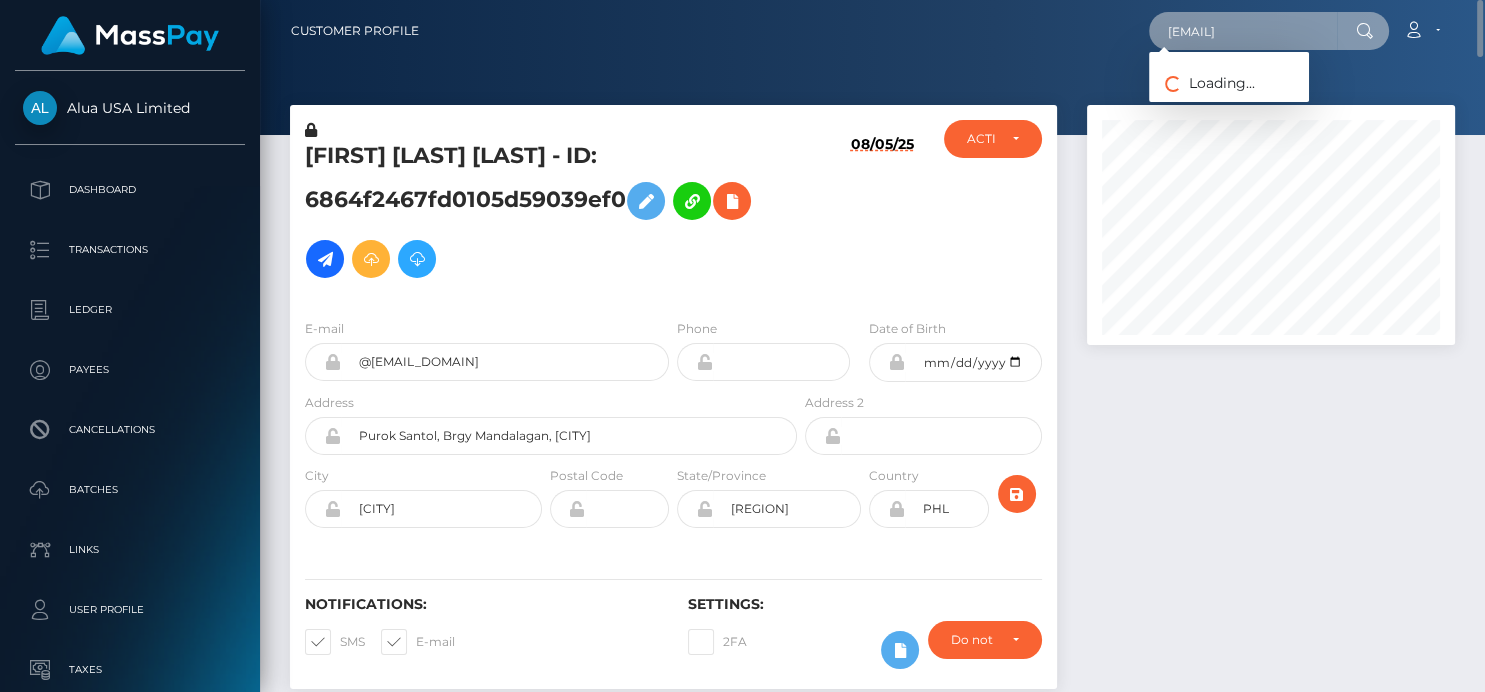 scroll, scrollTop: 0, scrollLeft: 12, axis: horizontal 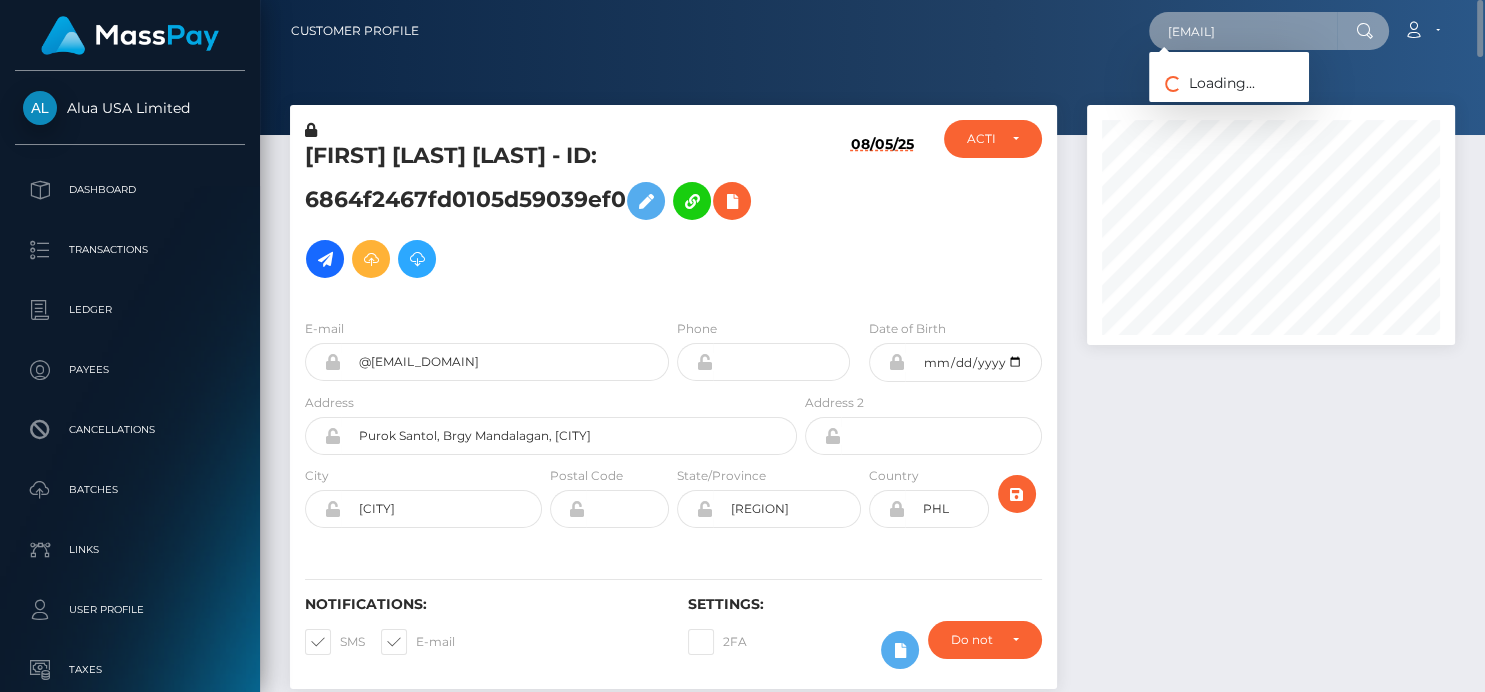 type on "veltmansonya@gmail.com" 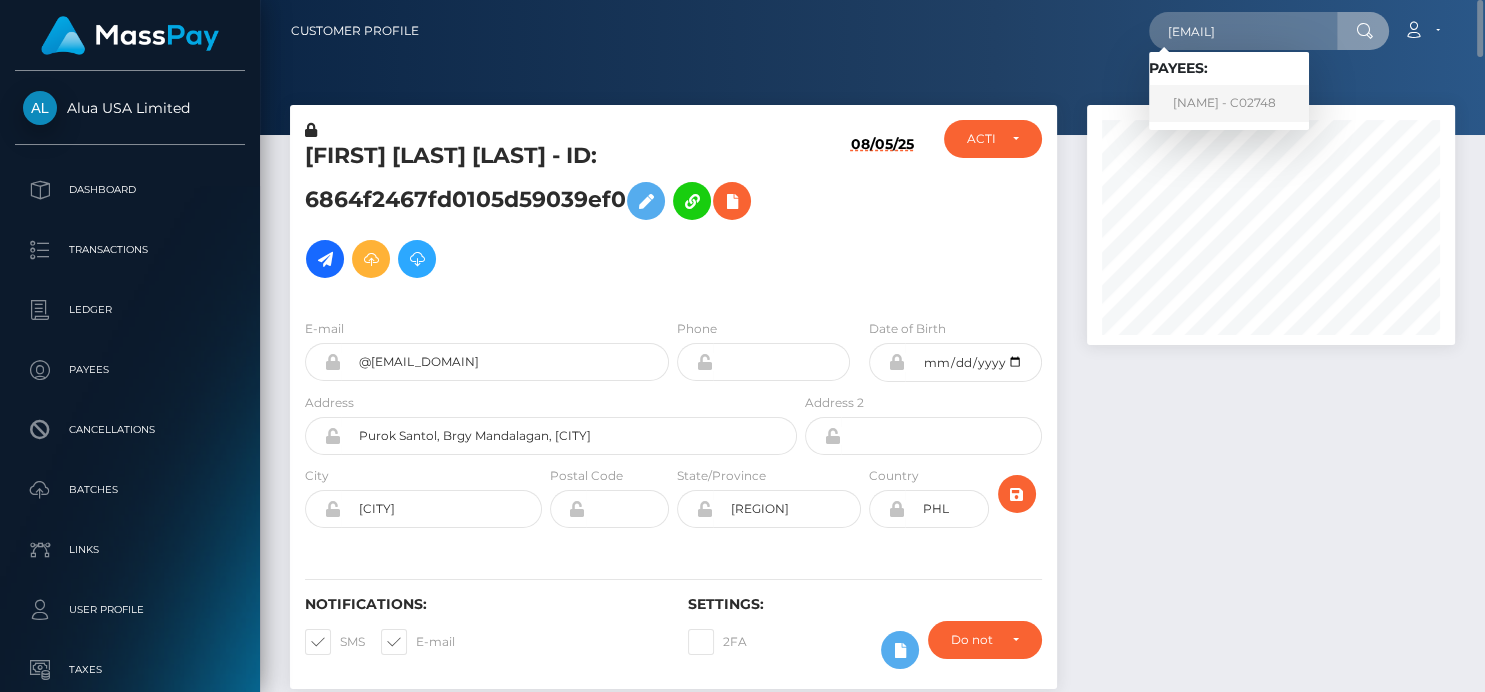 click on "SofiiaFox - C02748" at bounding box center (1229, 103) 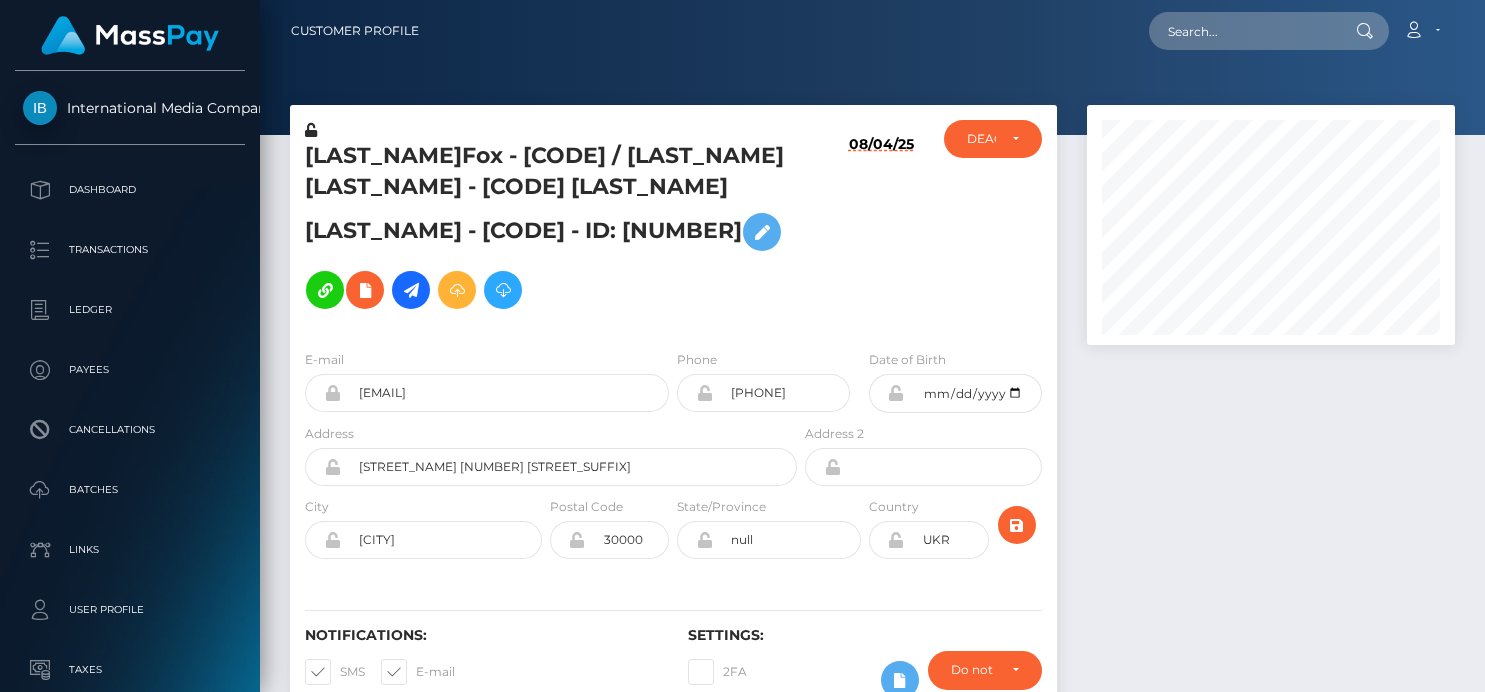 scroll, scrollTop: 0, scrollLeft: 0, axis: both 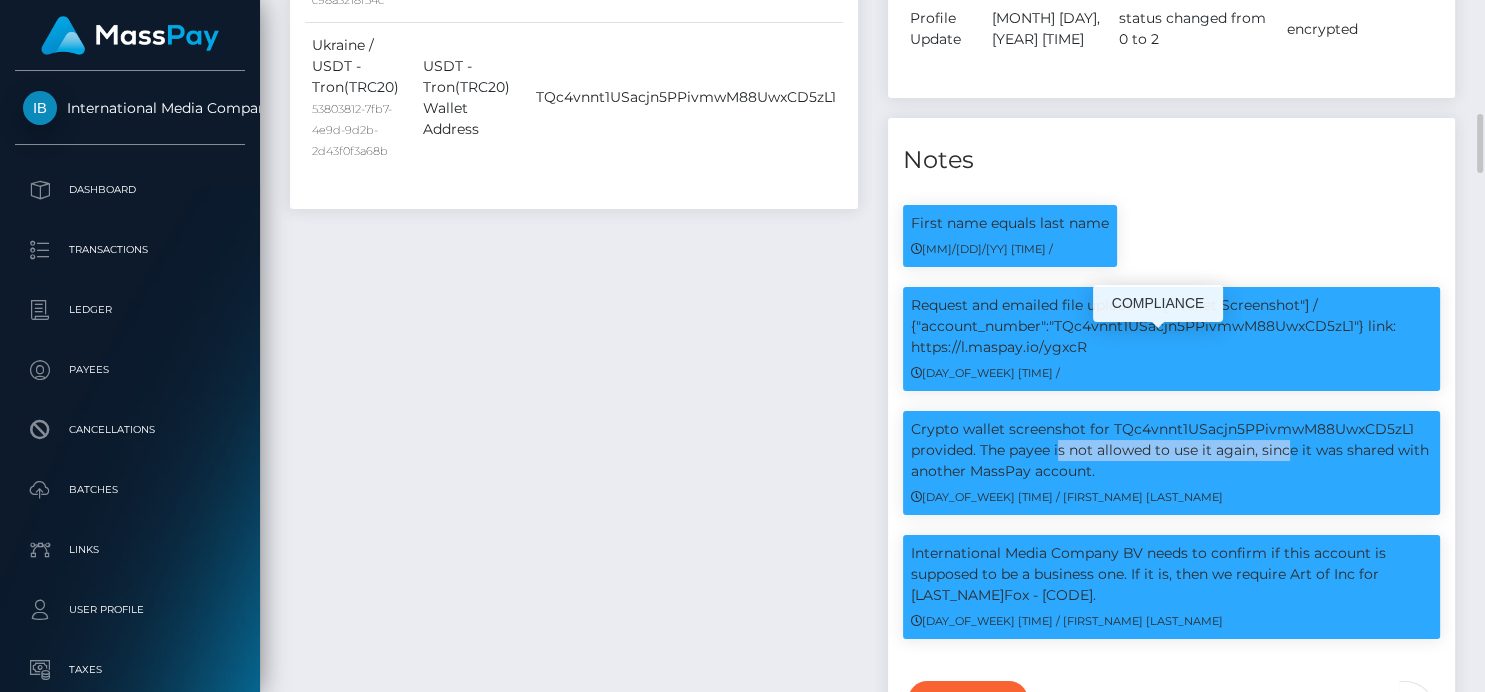 drag, startPoint x: 1103, startPoint y: 347, endPoint x: 1398, endPoint y: 350, distance: 295.01526 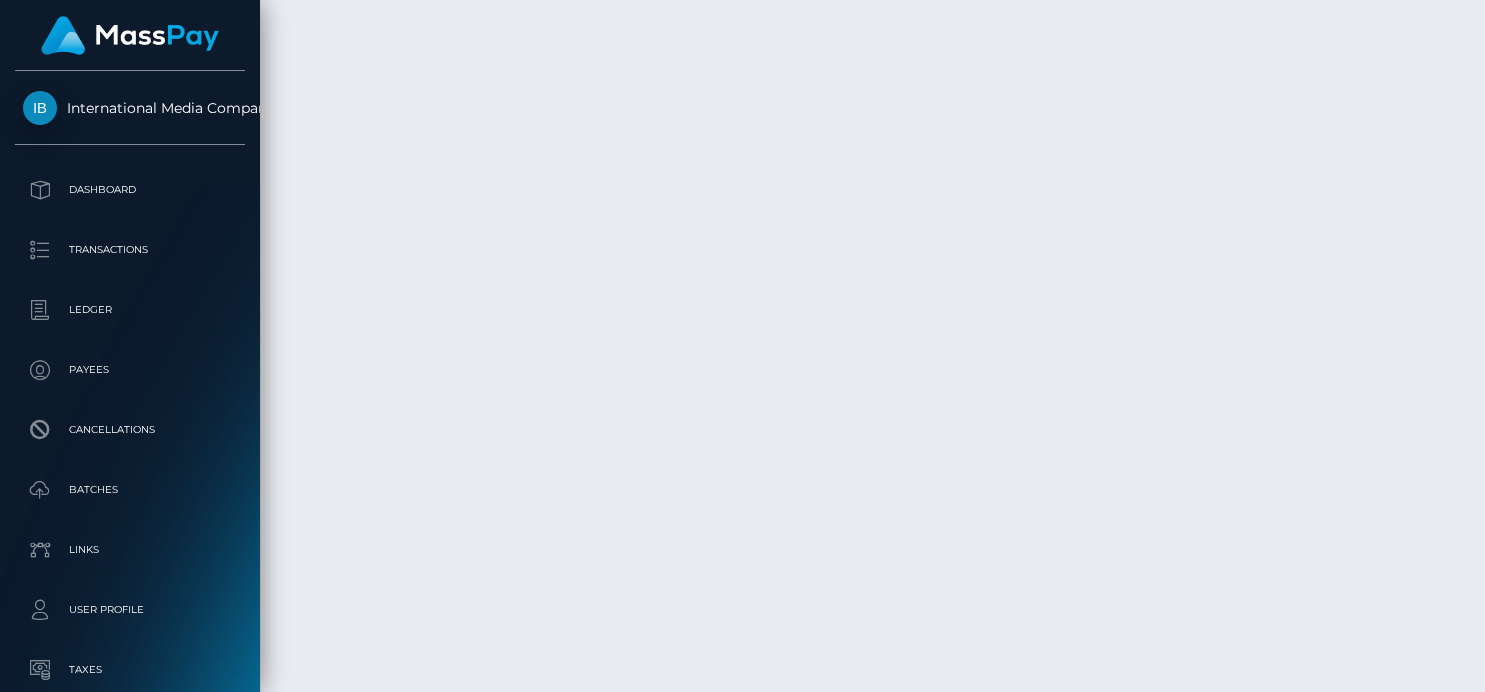 scroll, scrollTop: 6454, scrollLeft: 0, axis: vertical 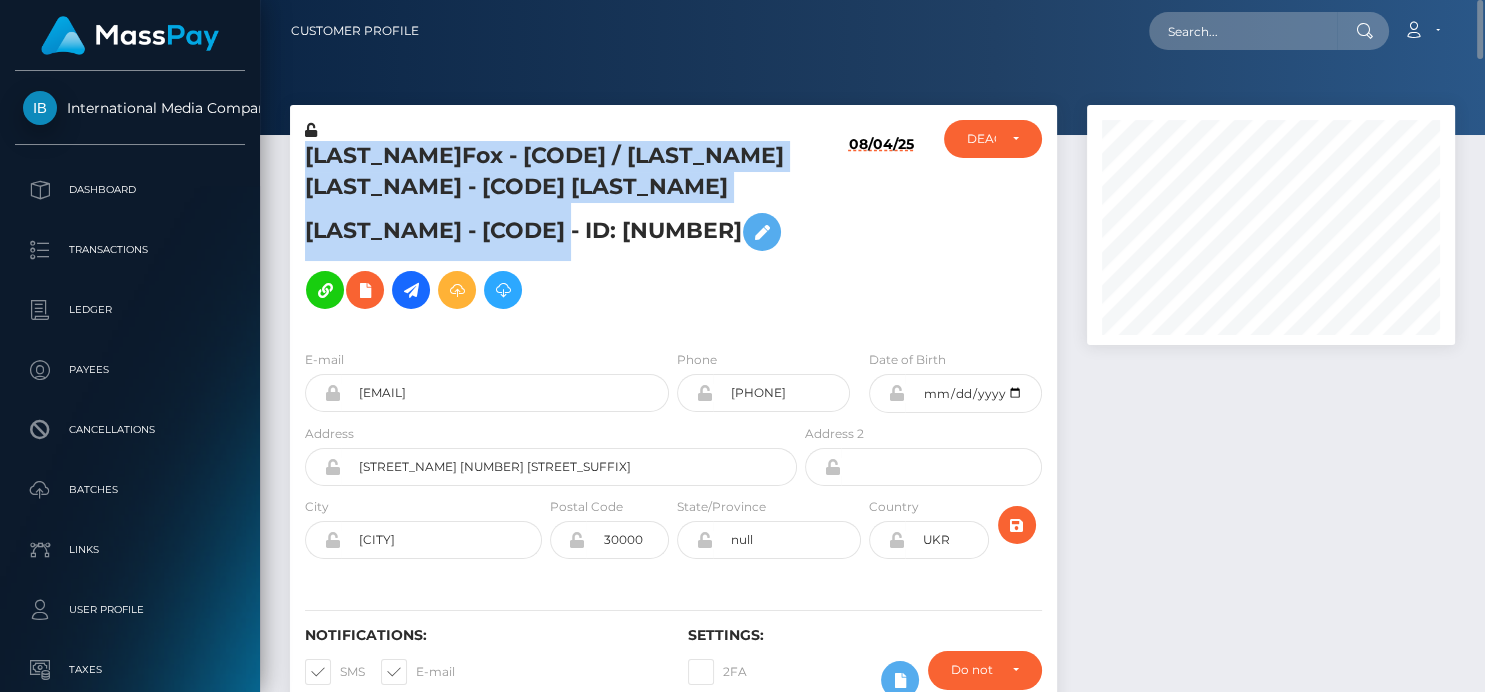drag, startPoint x: 347, startPoint y: 238, endPoint x: 299, endPoint y: 167, distance: 85.70297 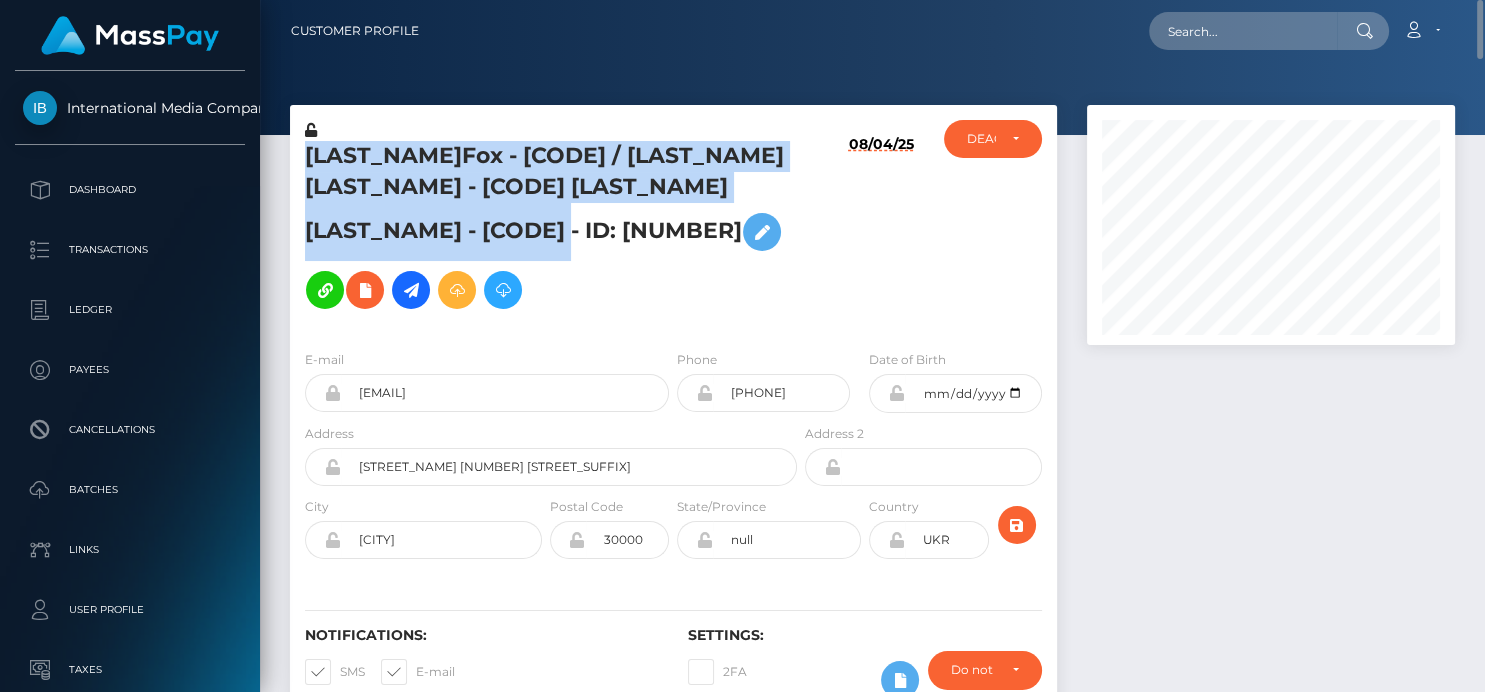 click on "[LAST] - C[NUMBER] / [LAST] [LAST] - C[NUMBER]  [LAST] [LAST] - C[NUMBER]
- ID: [NUMBER]" at bounding box center [545, 227] 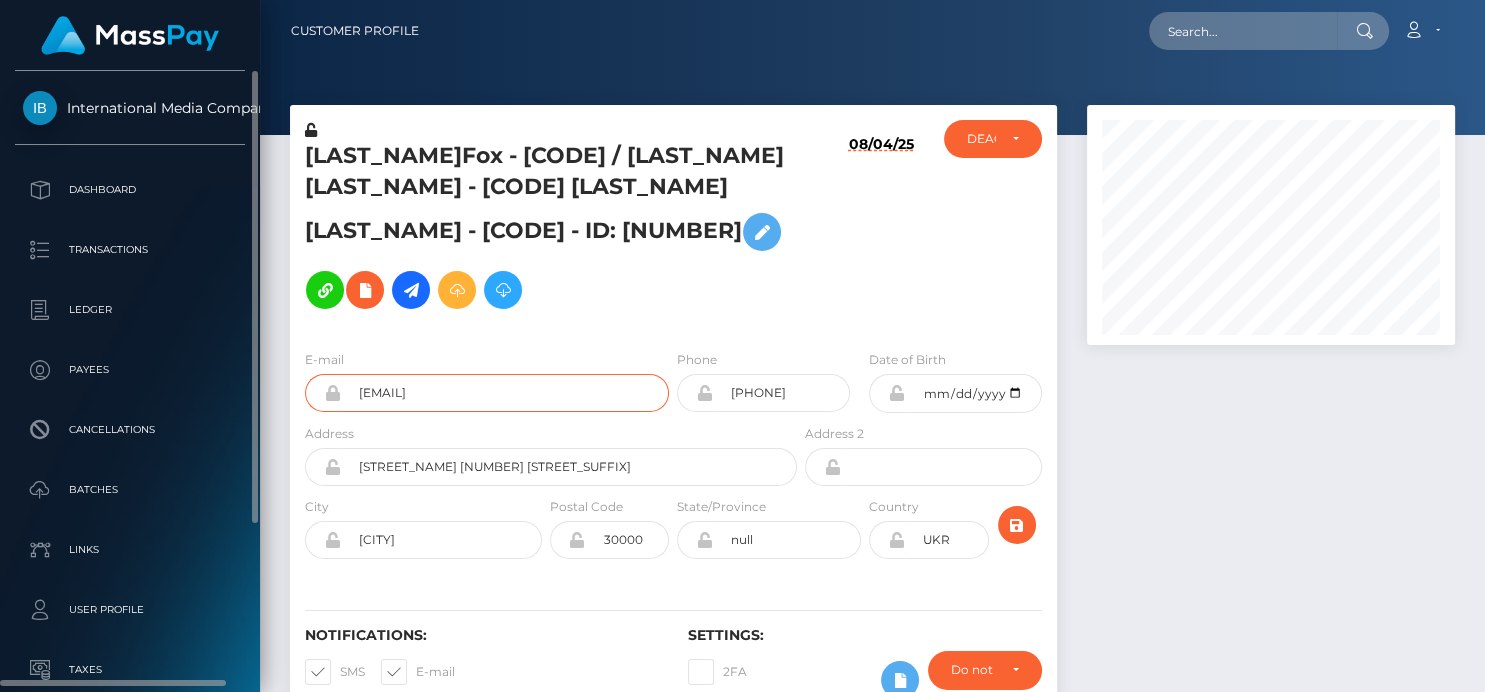 drag, startPoint x: 557, startPoint y: 328, endPoint x: 233, endPoint y: 335, distance: 324.07562 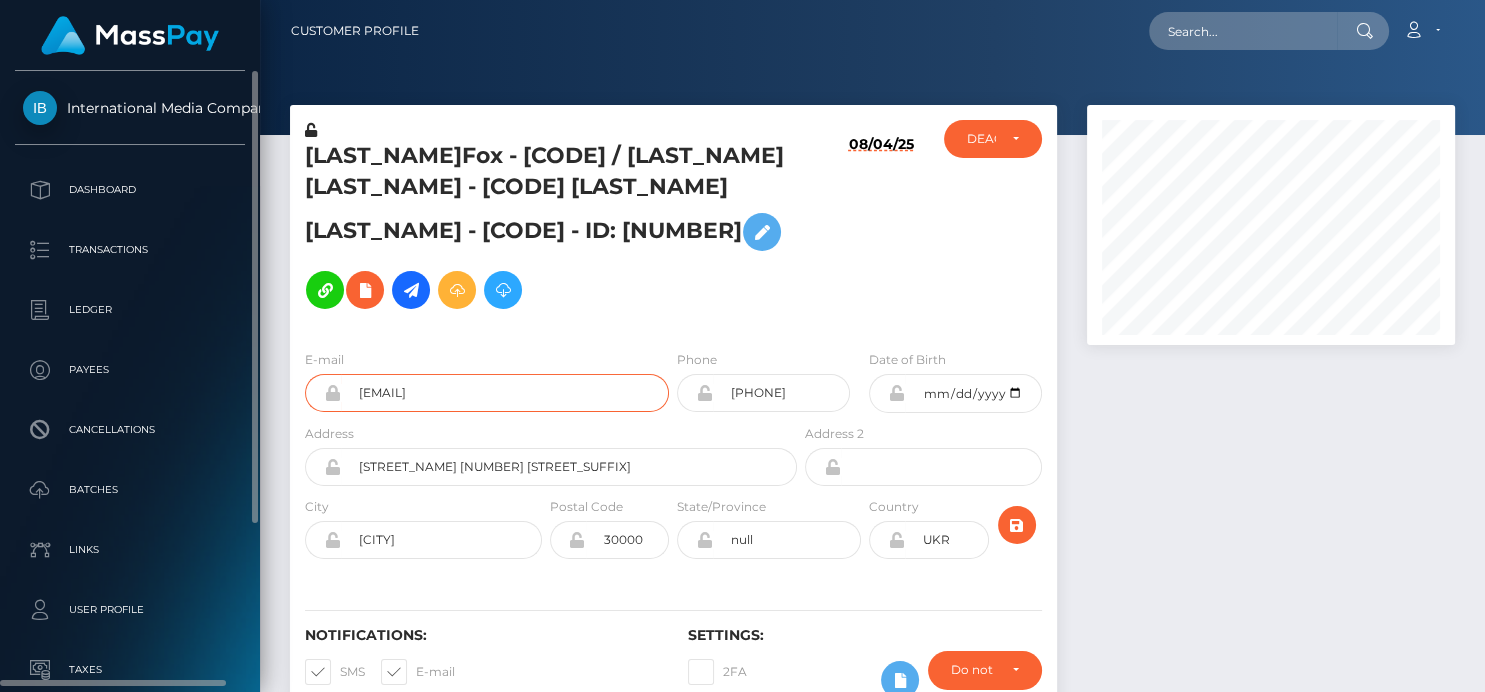 click on "International Media Company BV
Dashboard
Transactions
Ledger
Payees" at bounding box center [742, 346] 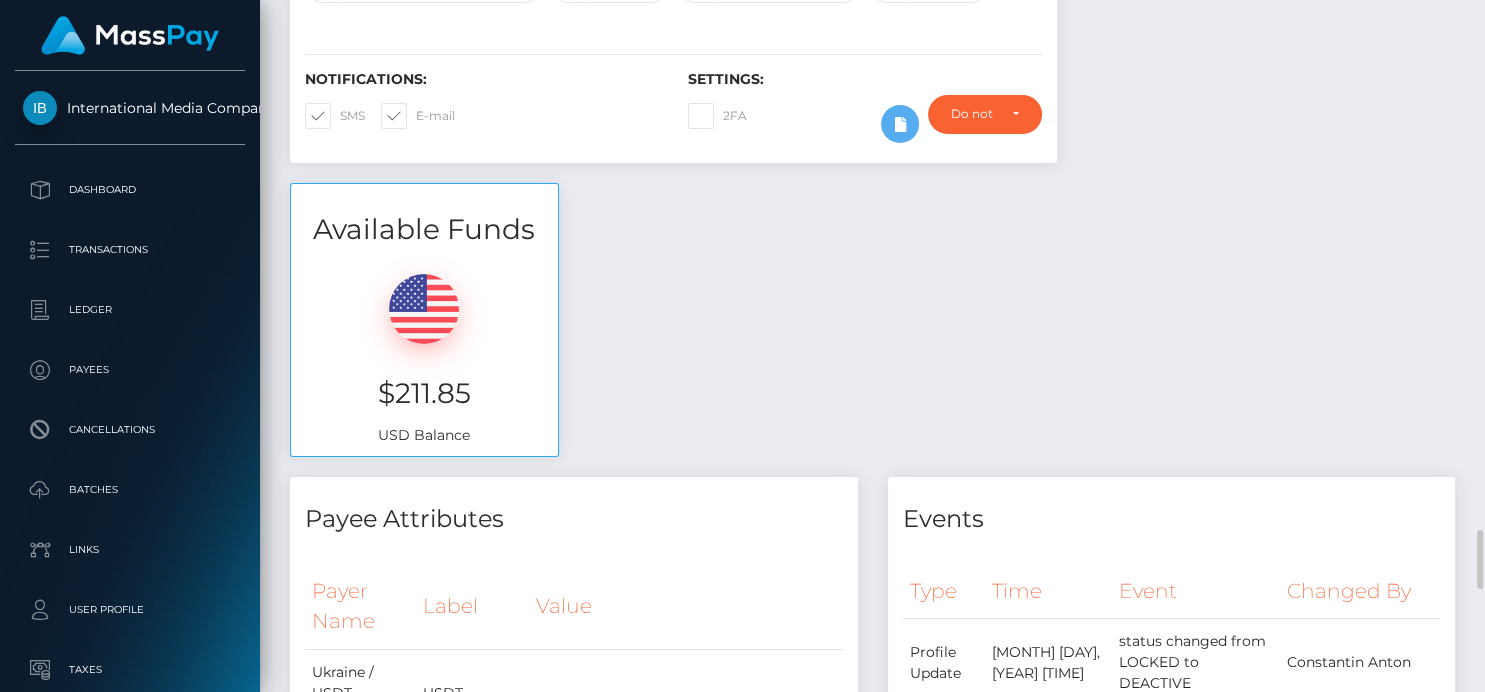 scroll, scrollTop: 1113, scrollLeft: 0, axis: vertical 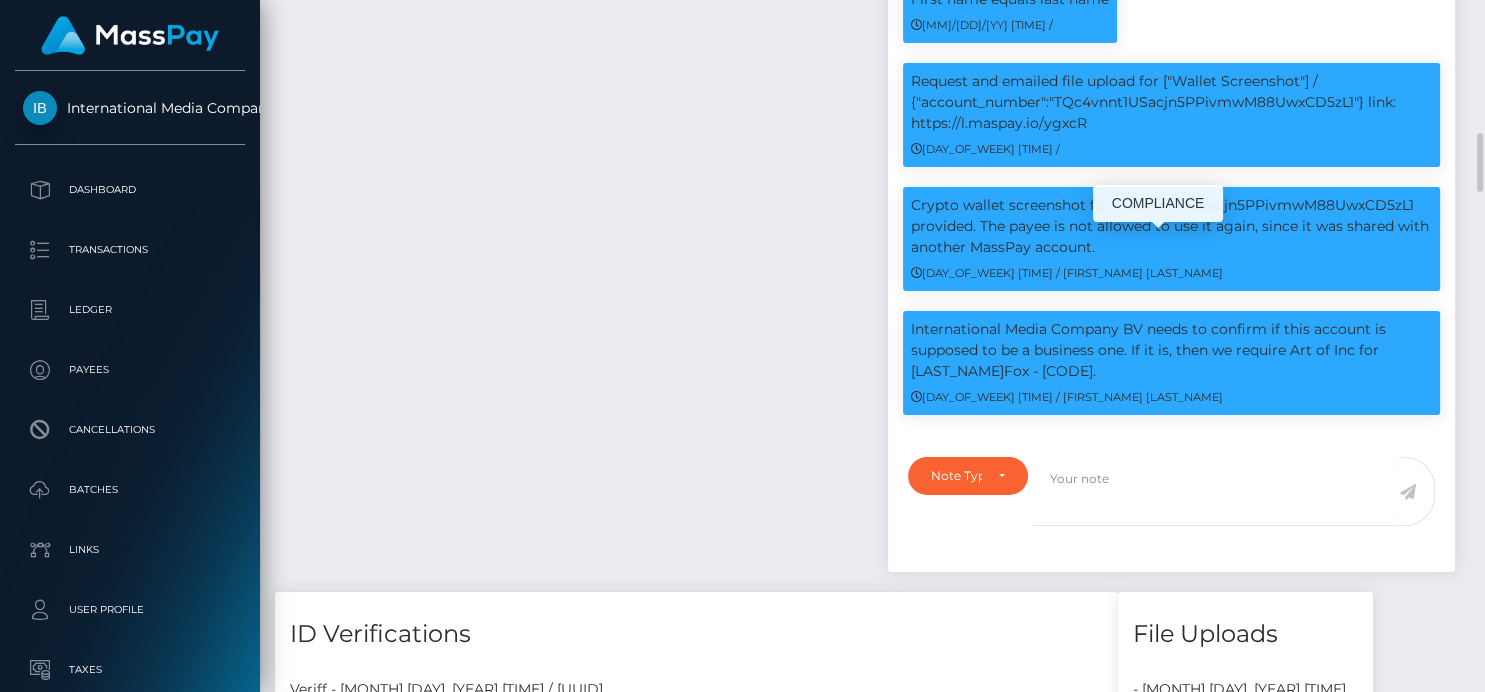 drag, startPoint x: 1081, startPoint y: 292, endPoint x: 907, endPoint y: 251, distance: 178.76521 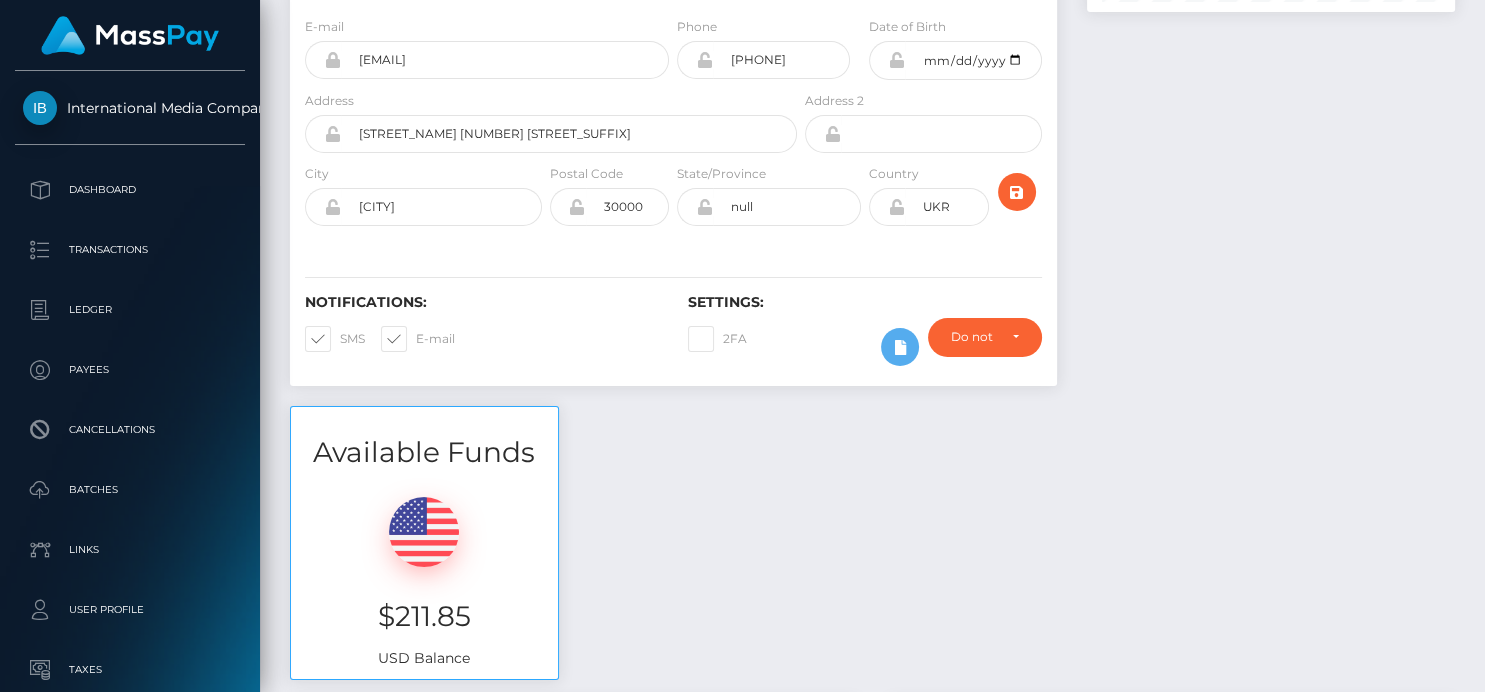 scroll, scrollTop: 0, scrollLeft: 0, axis: both 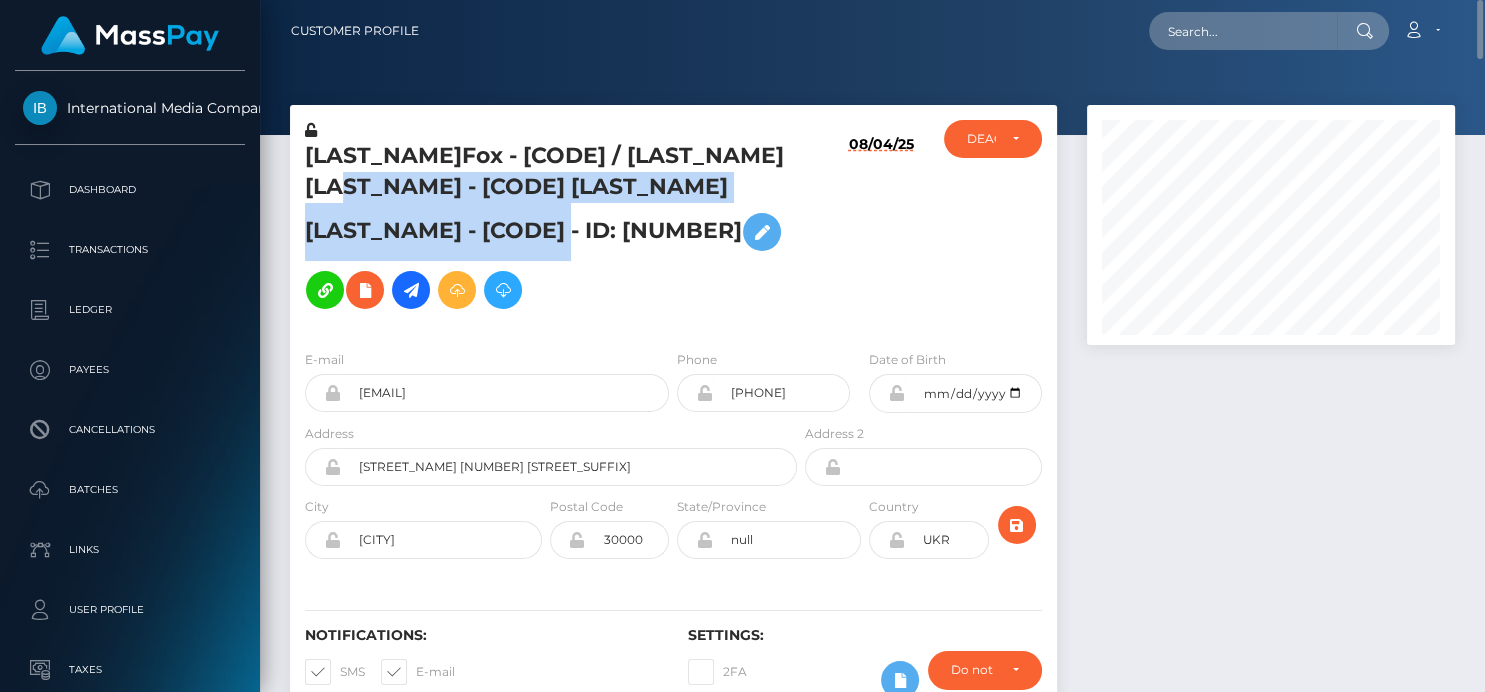 drag, startPoint x: 341, startPoint y: 238, endPoint x: 307, endPoint y: 181, distance: 66.37017 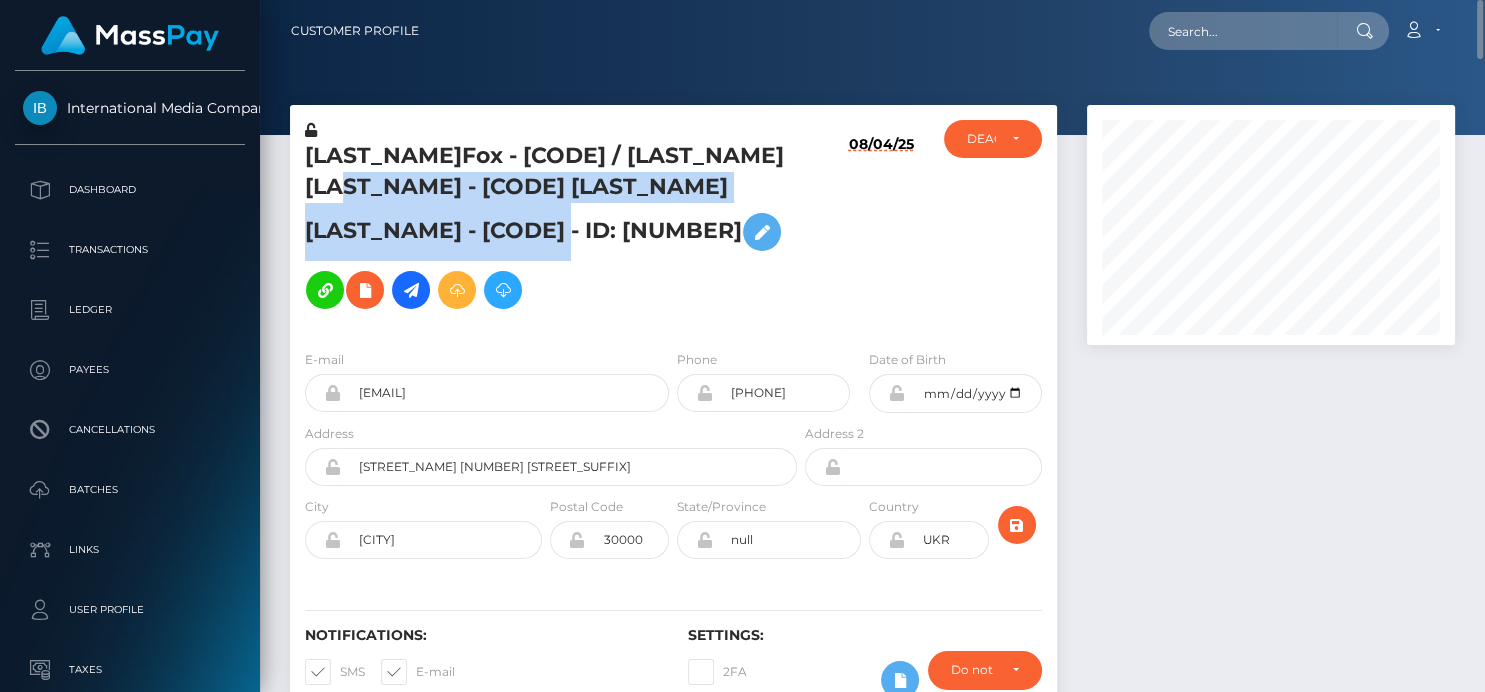 click on "SofiiaFox - C02748 / Sofiia Sokolovska - C02748  Sofiia Sokolovska - C02748
- ID: 897" at bounding box center [545, 230] 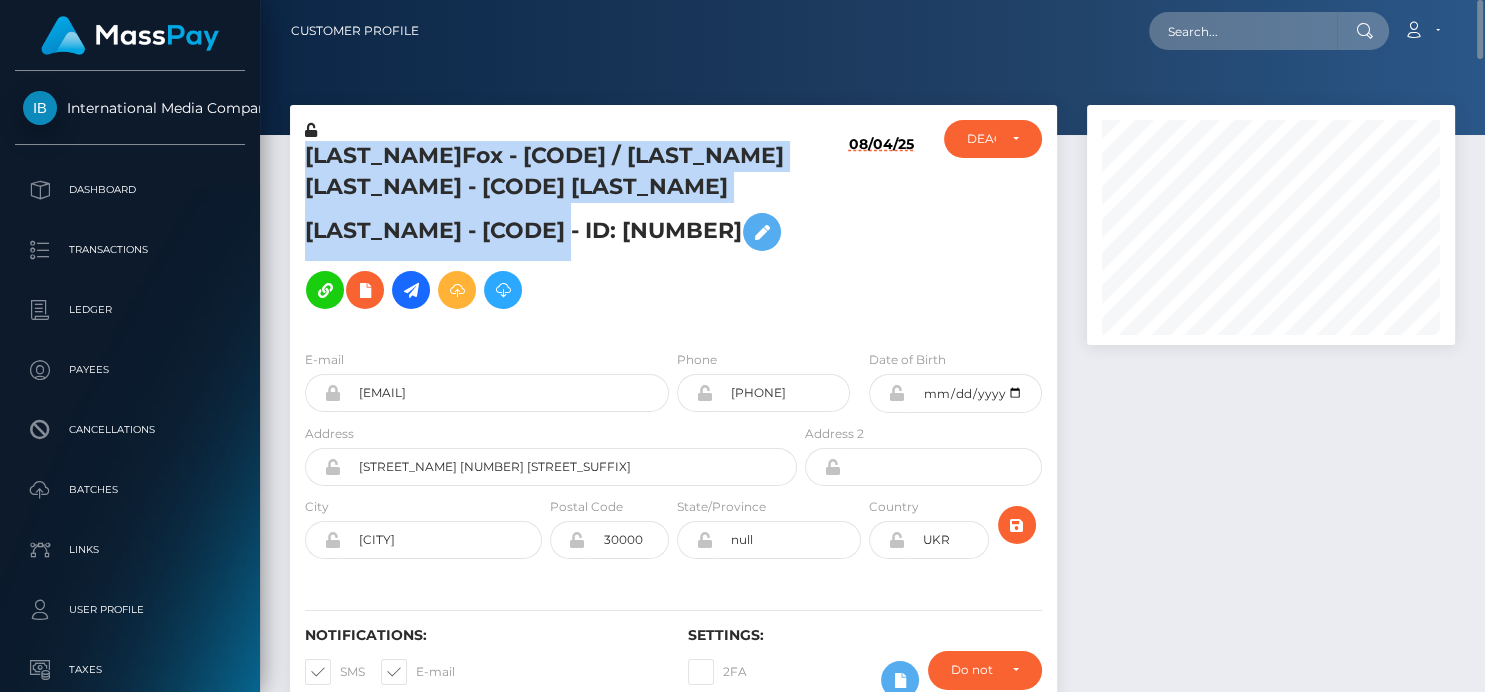 drag, startPoint x: 303, startPoint y: 151, endPoint x: 341, endPoint y: 213, distance: 72.718636 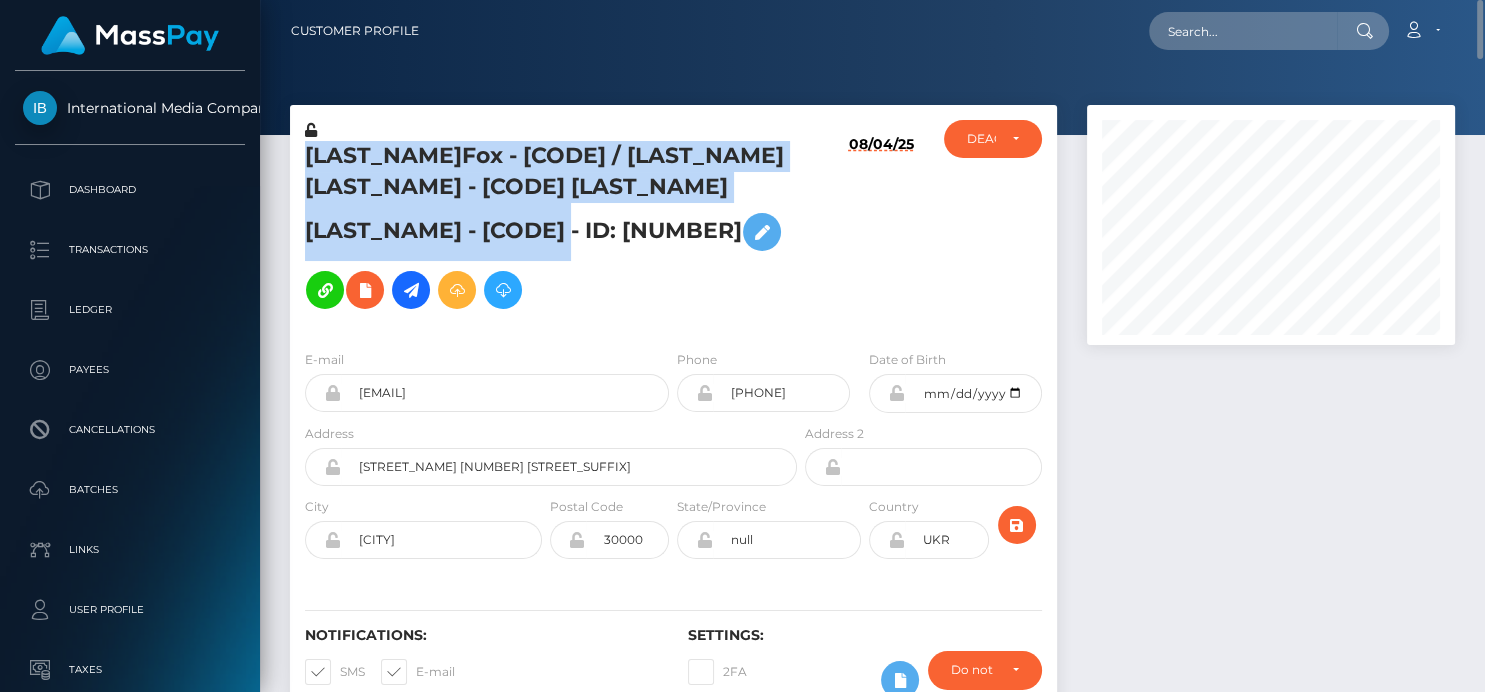 click on "SofiiaFox - C02748 / Sofiia Sokolovska - C02748  Sofiia Sokolovska - C02748
- ID: 897" at bounding box center (545, 227) 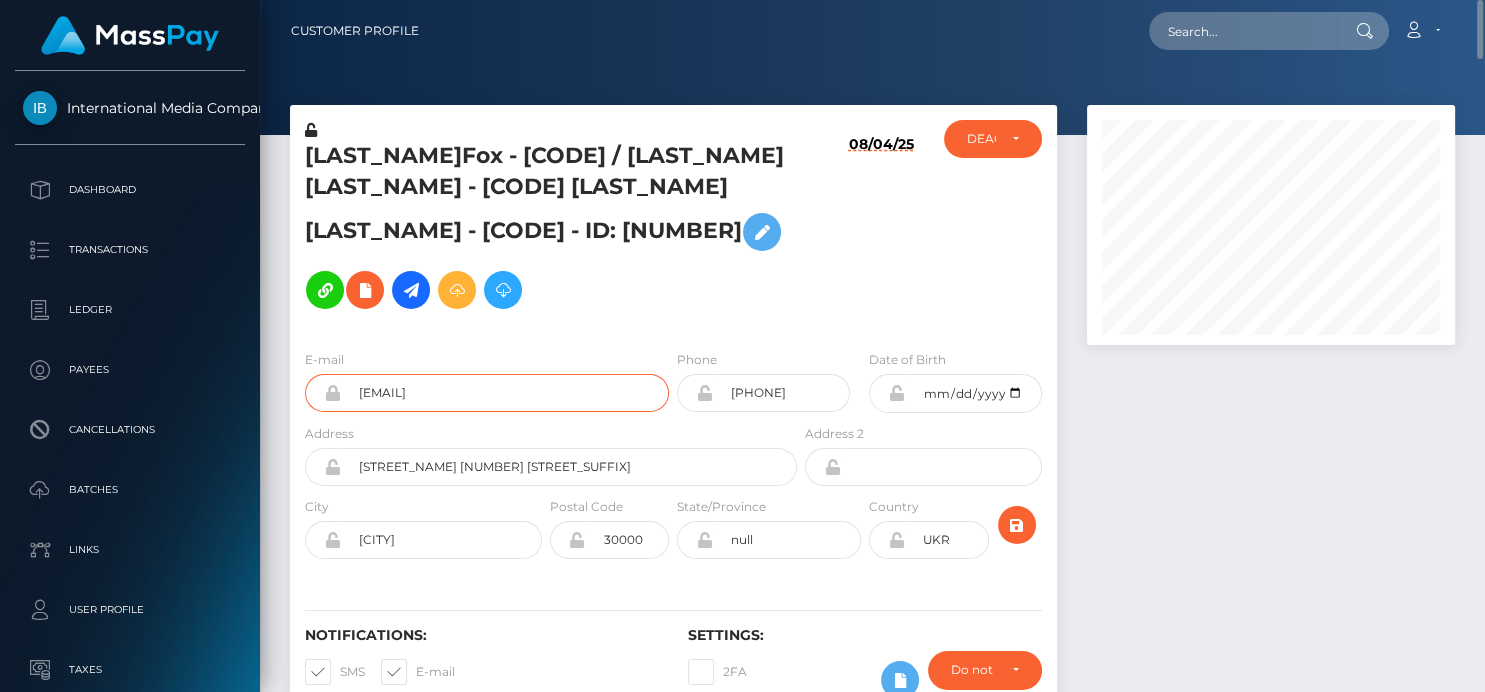 drag, startPoint x: 532, startPoint y: 342, endPoint x: 337, endPoint y: 343, distance: 195.00256 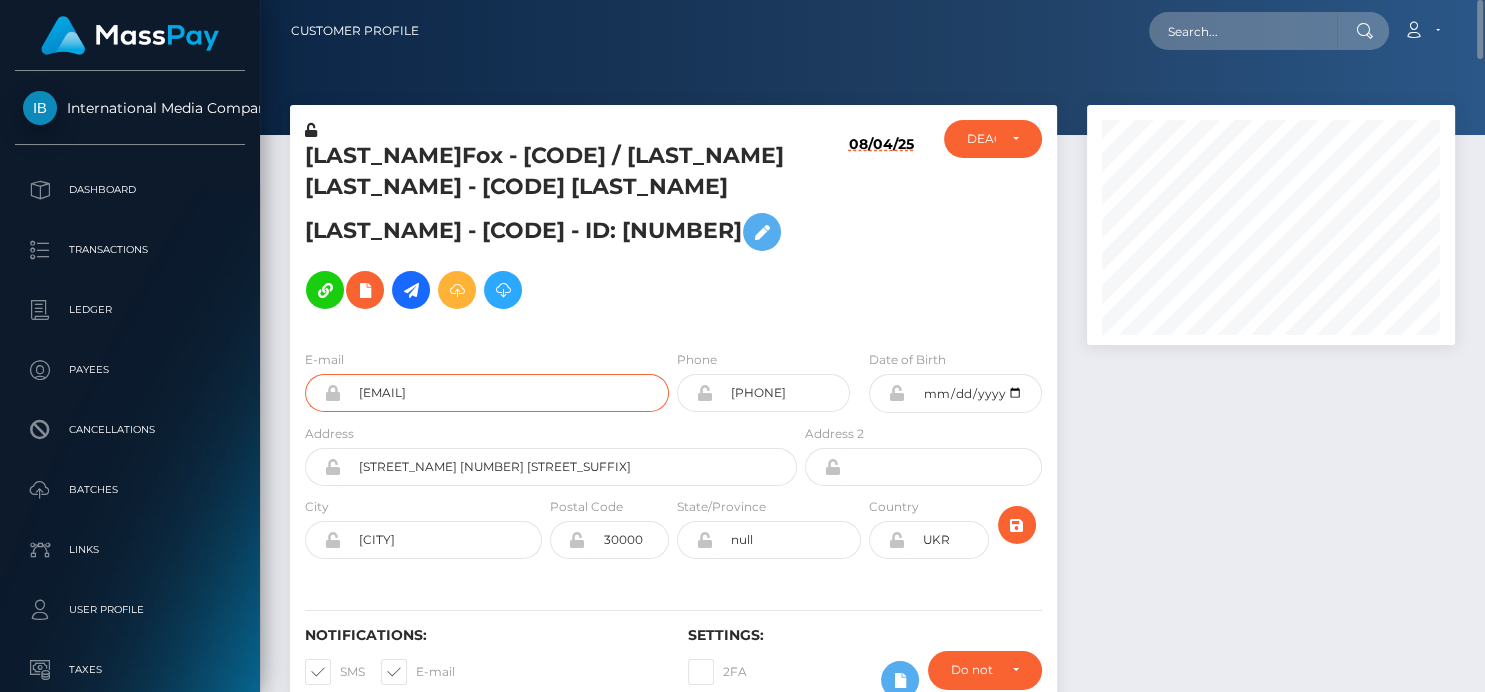 click on "veltmansonya@gmail.com" at bounding box center (487, 393) 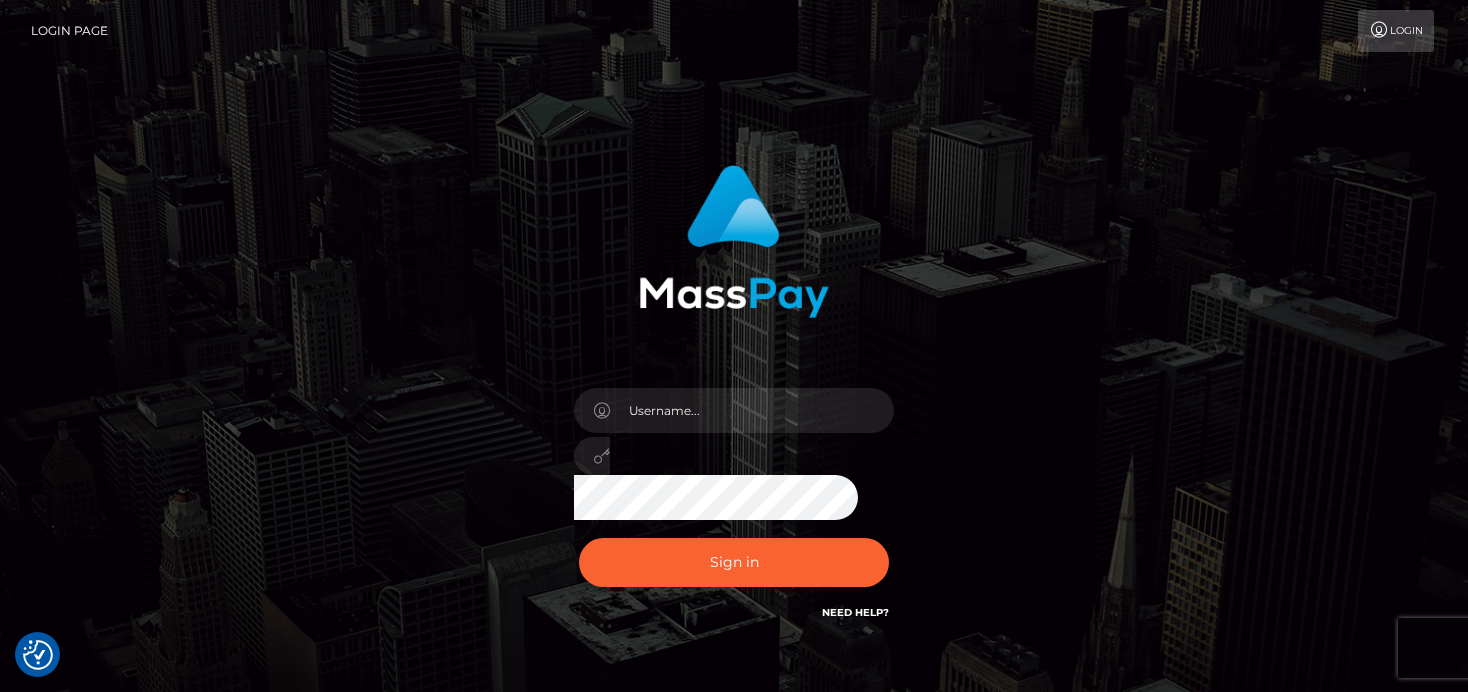 scroll, scrollTop: 0, scrollLeft: 0, axis: both 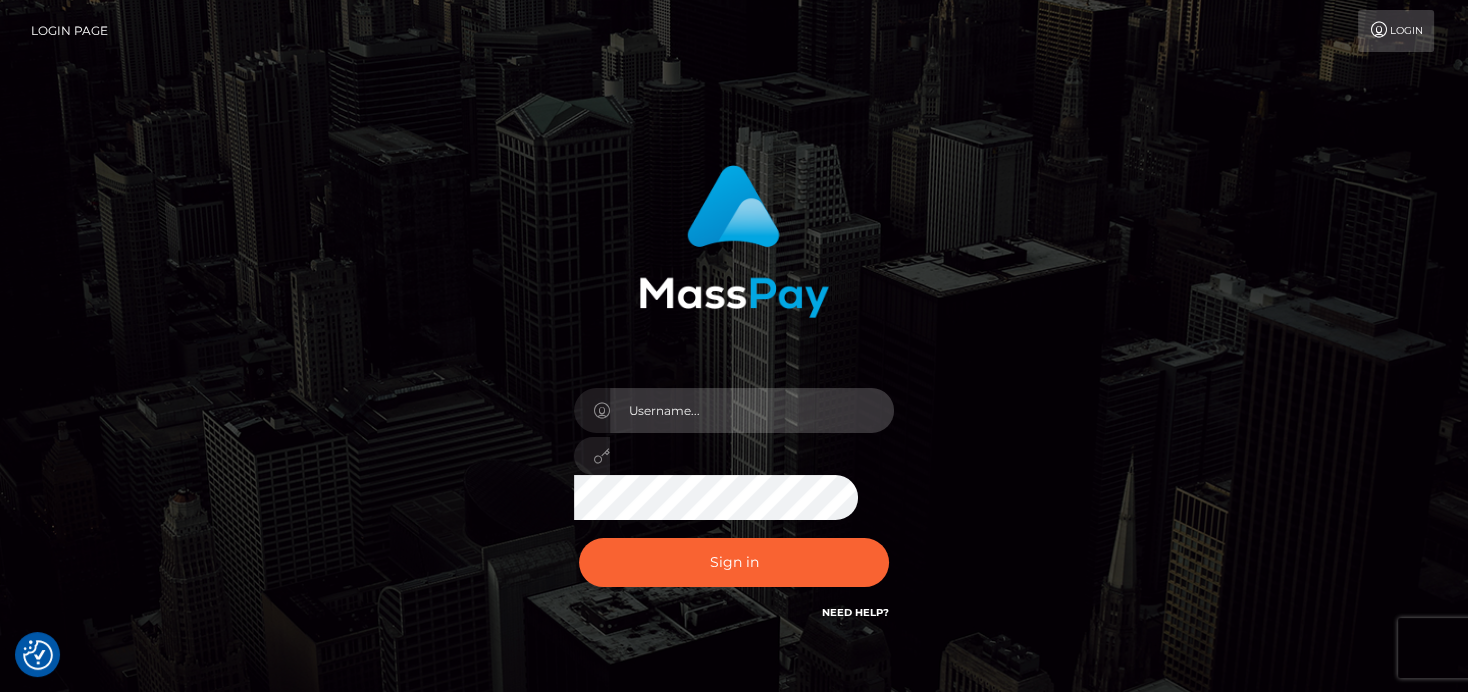 type on "denise" 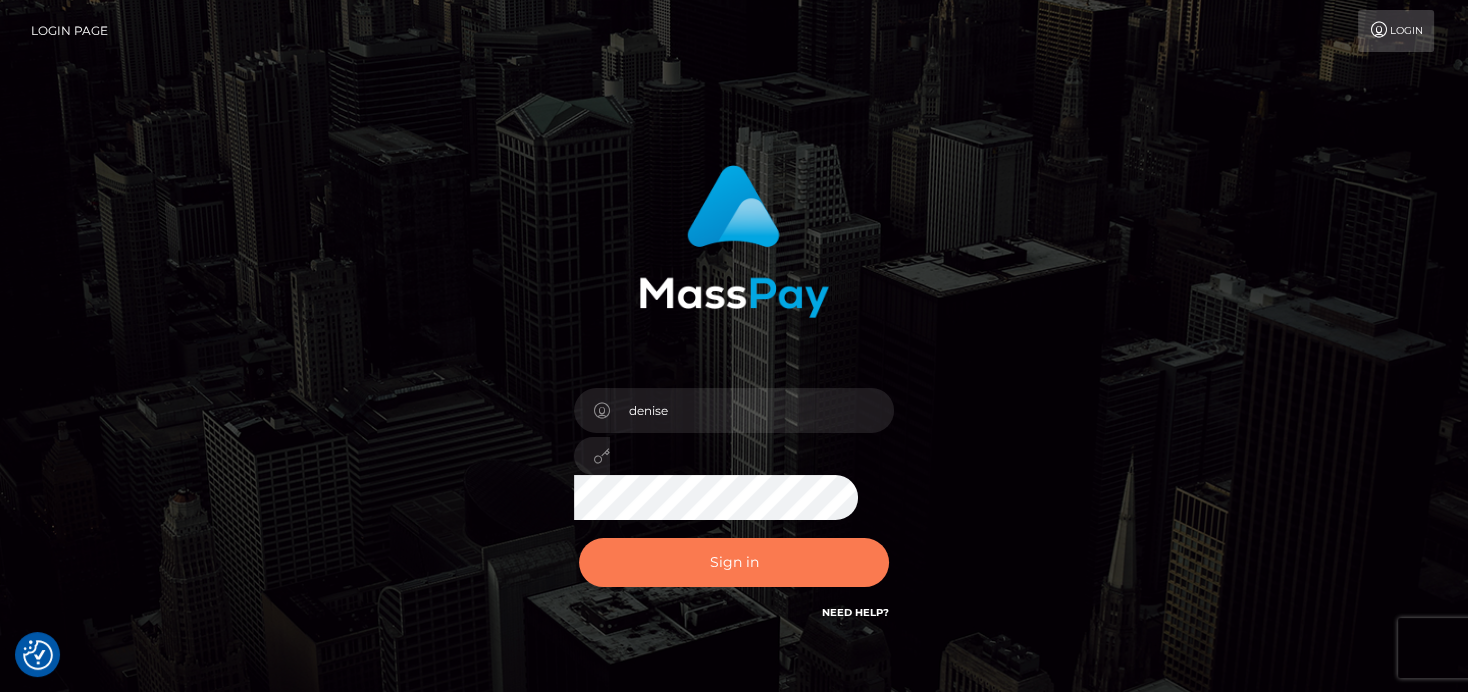 click on "Sign in" at bounding box center [734, 562] 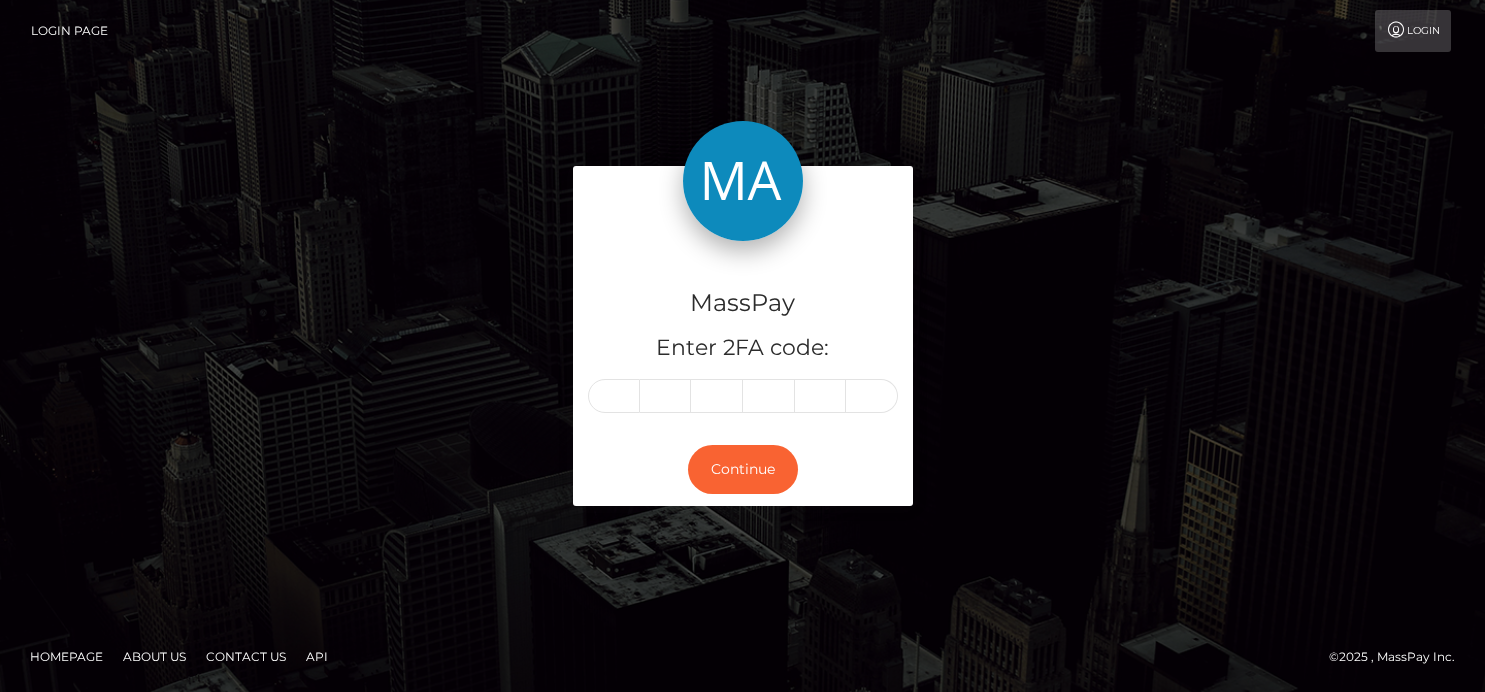 scroll, scrollTop: 0, scrollLeft: 0, axis: both 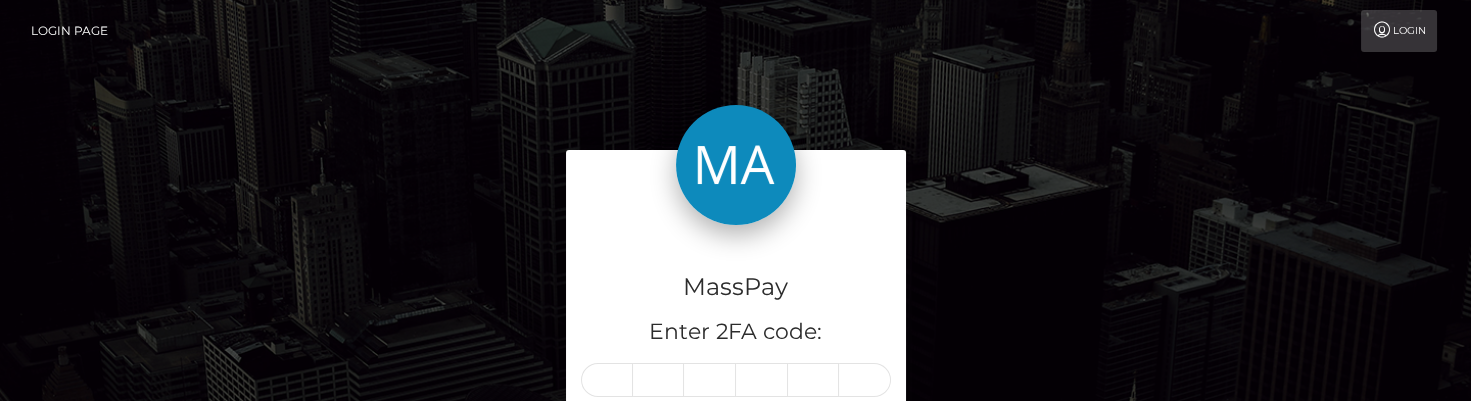 click on "MassPay" at bounding box center [736, 287] 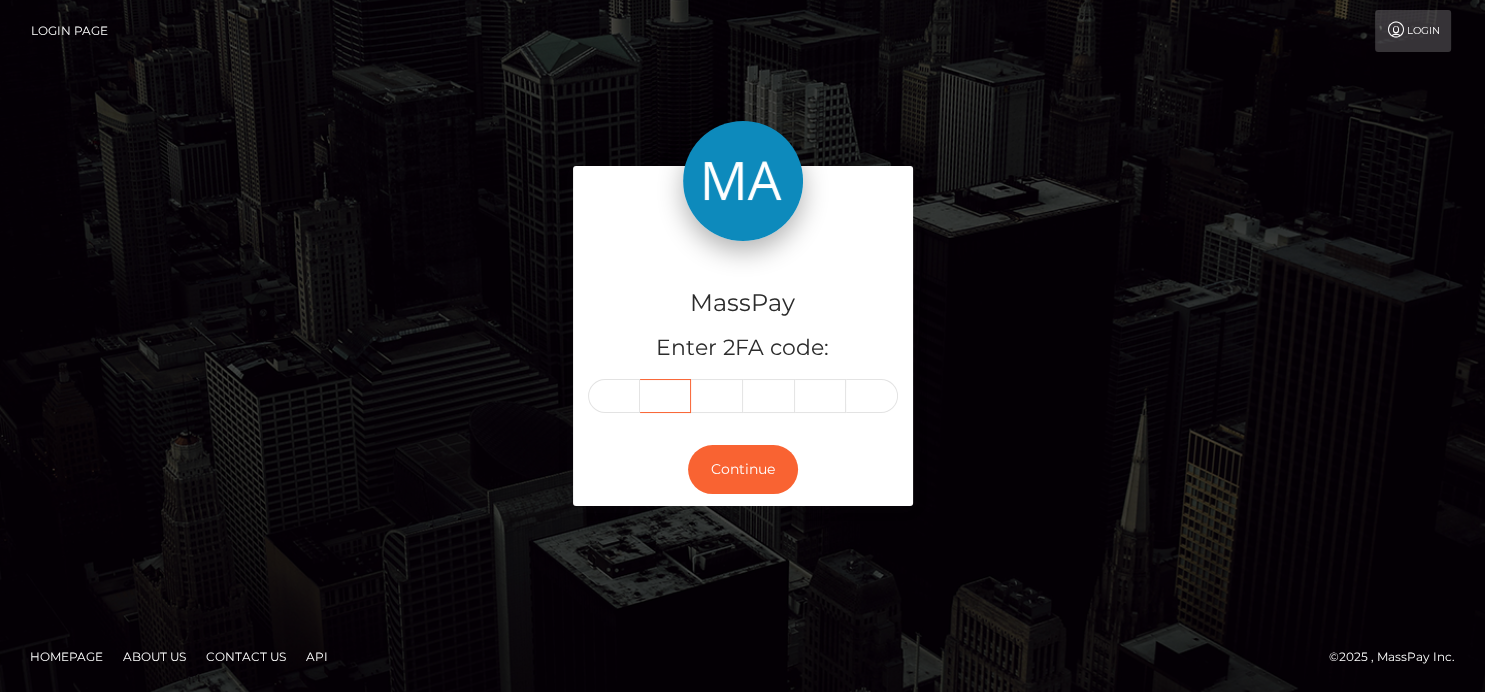 click at bounding box center (666, 396) 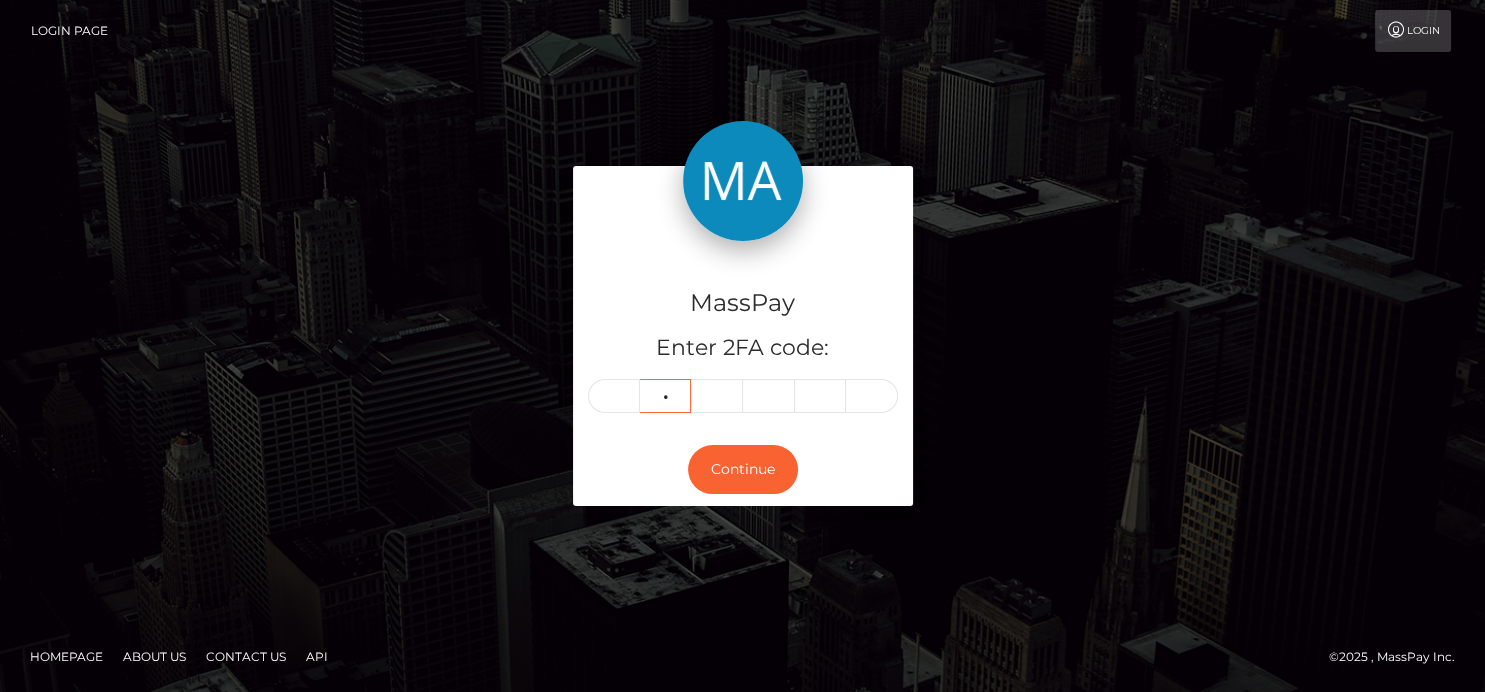 type on "7" 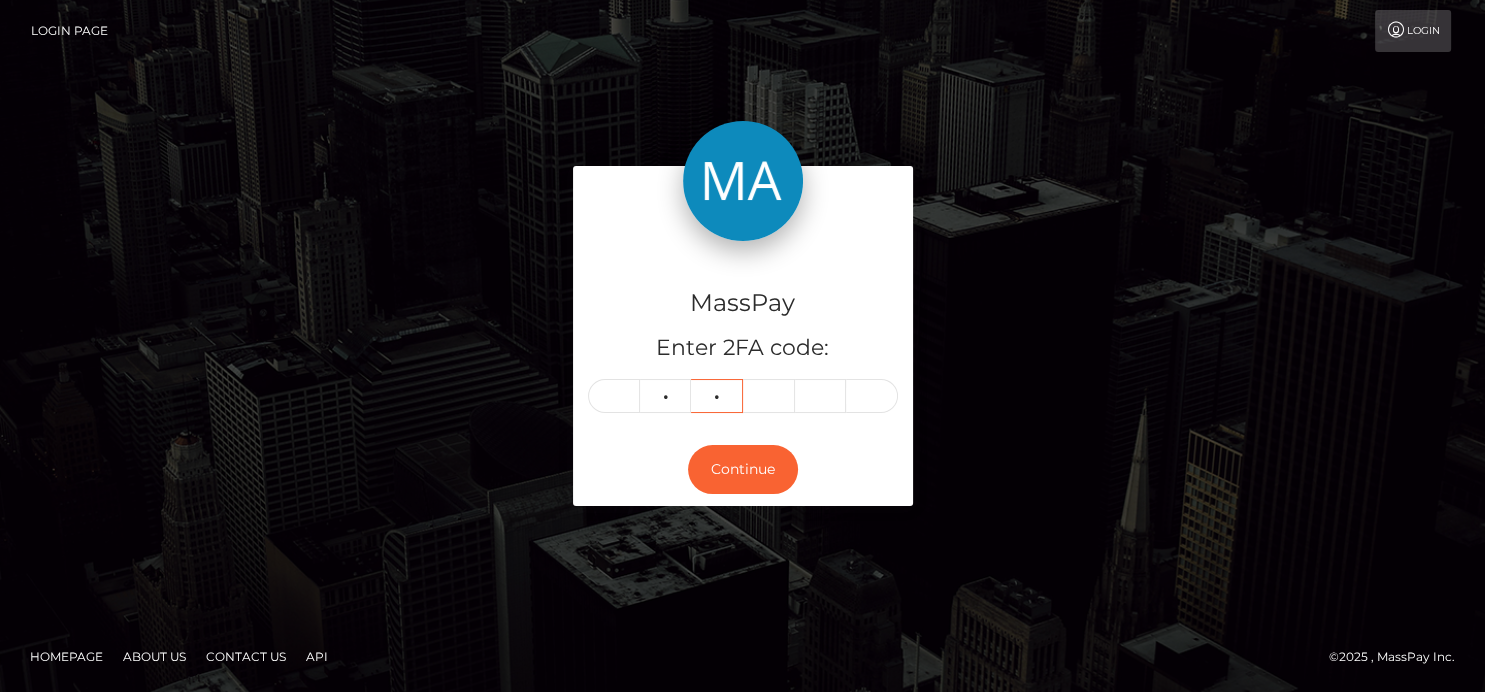type on "2" 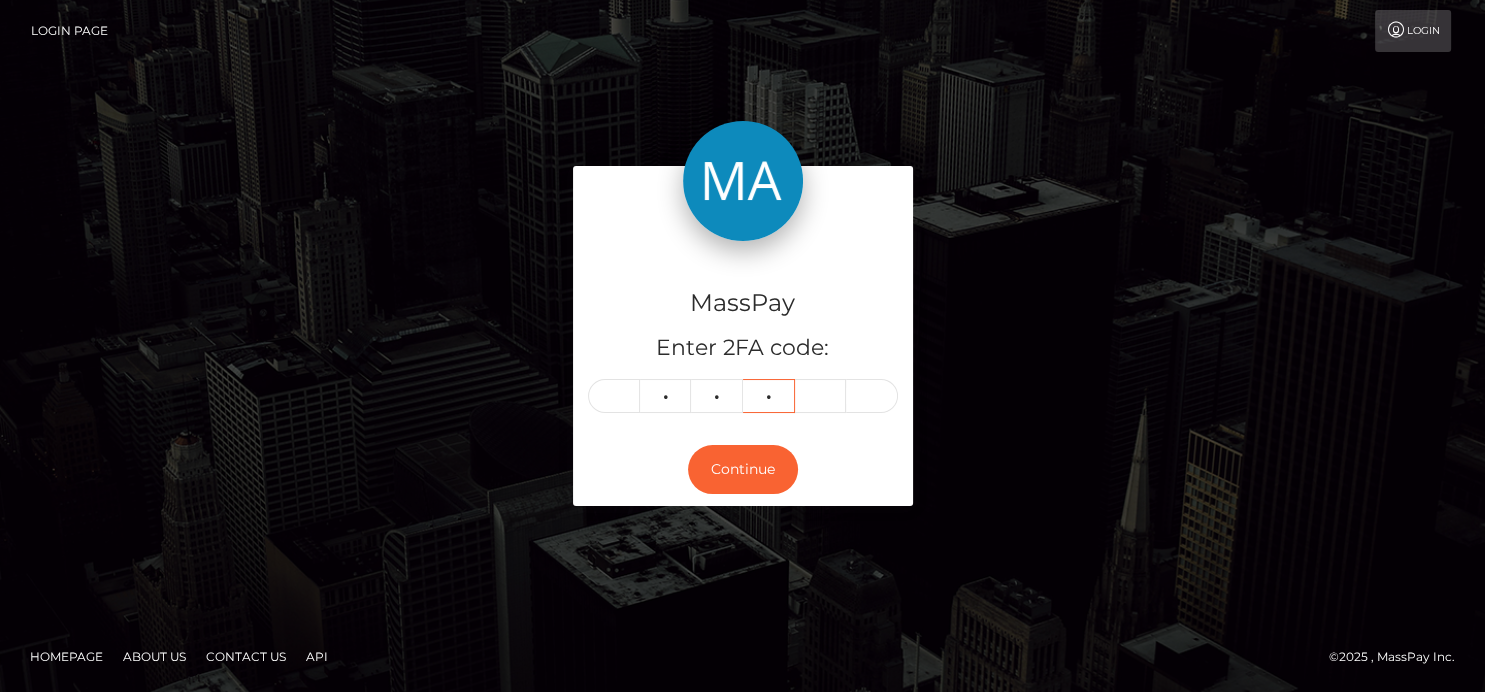 type on "5" 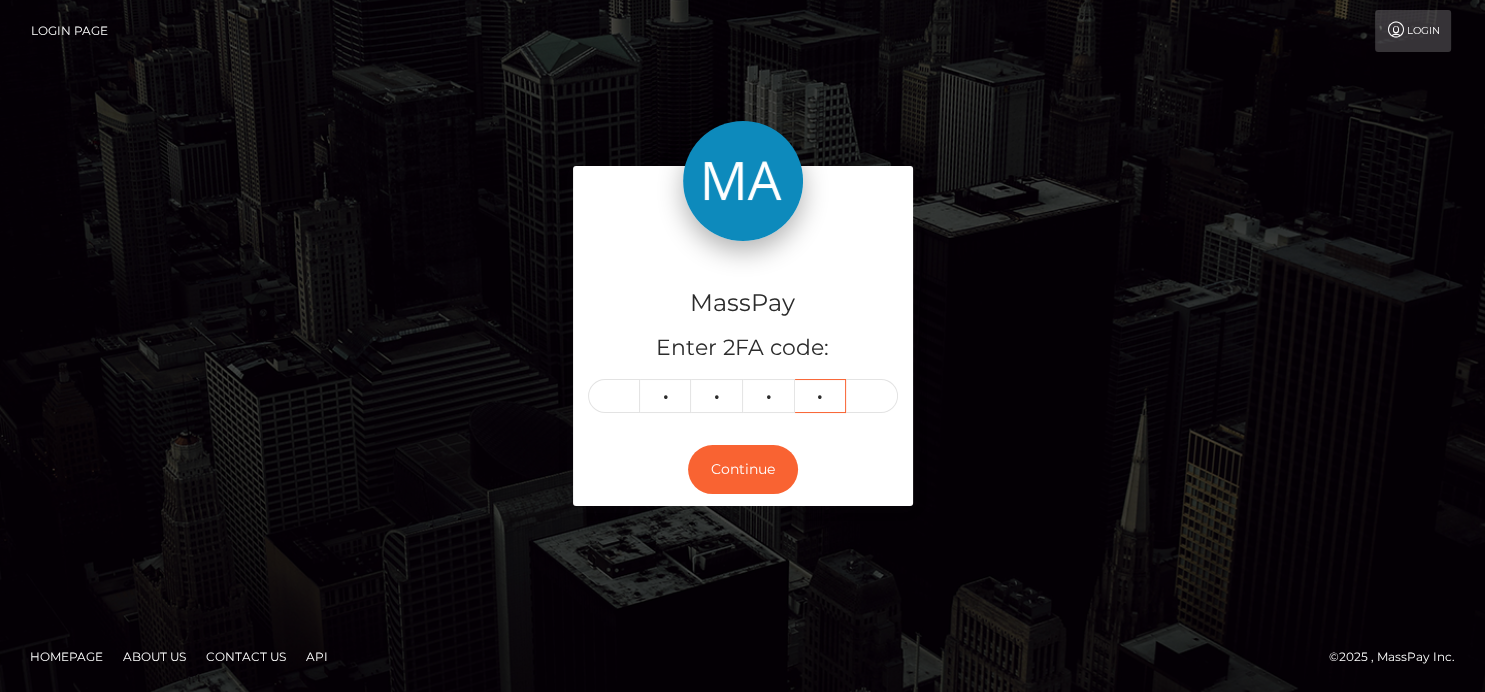 type on "3" 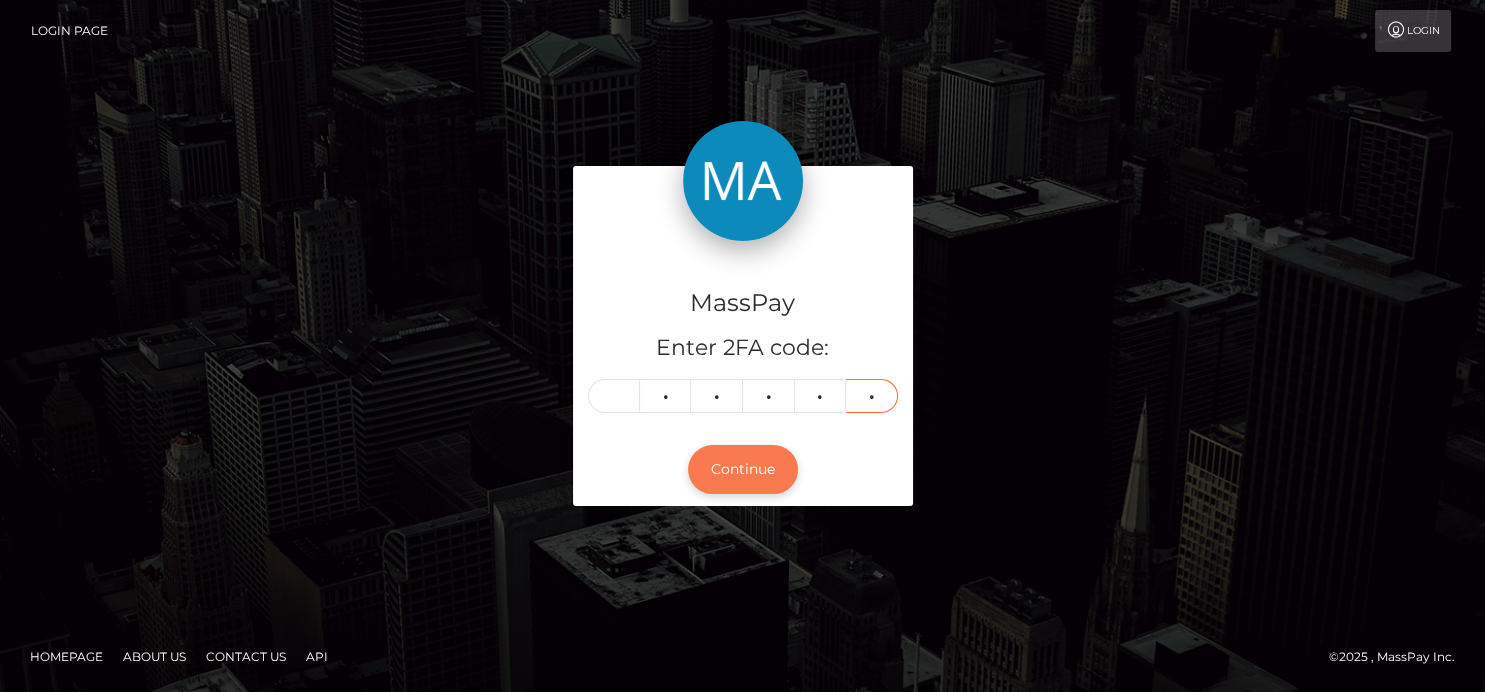 type on "9" 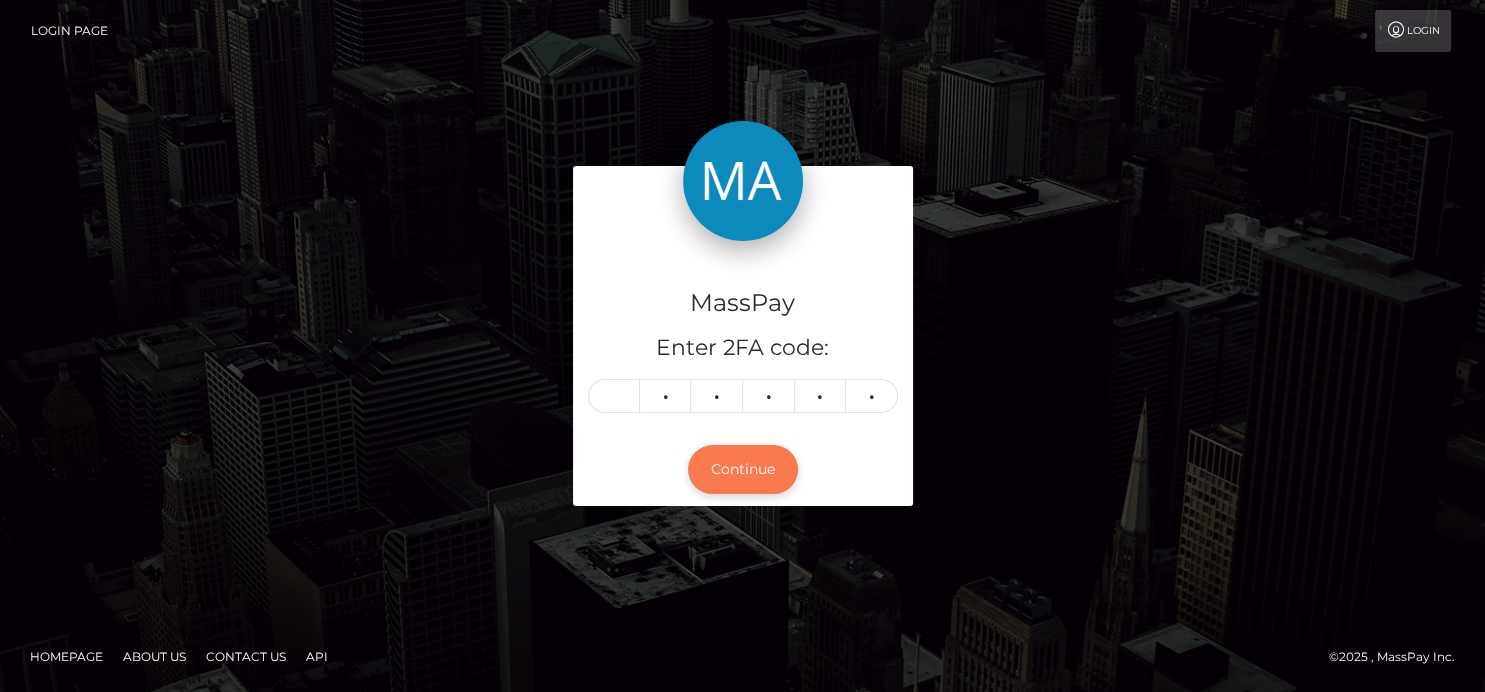 click on "Continue" at bounding box center (743, 469) 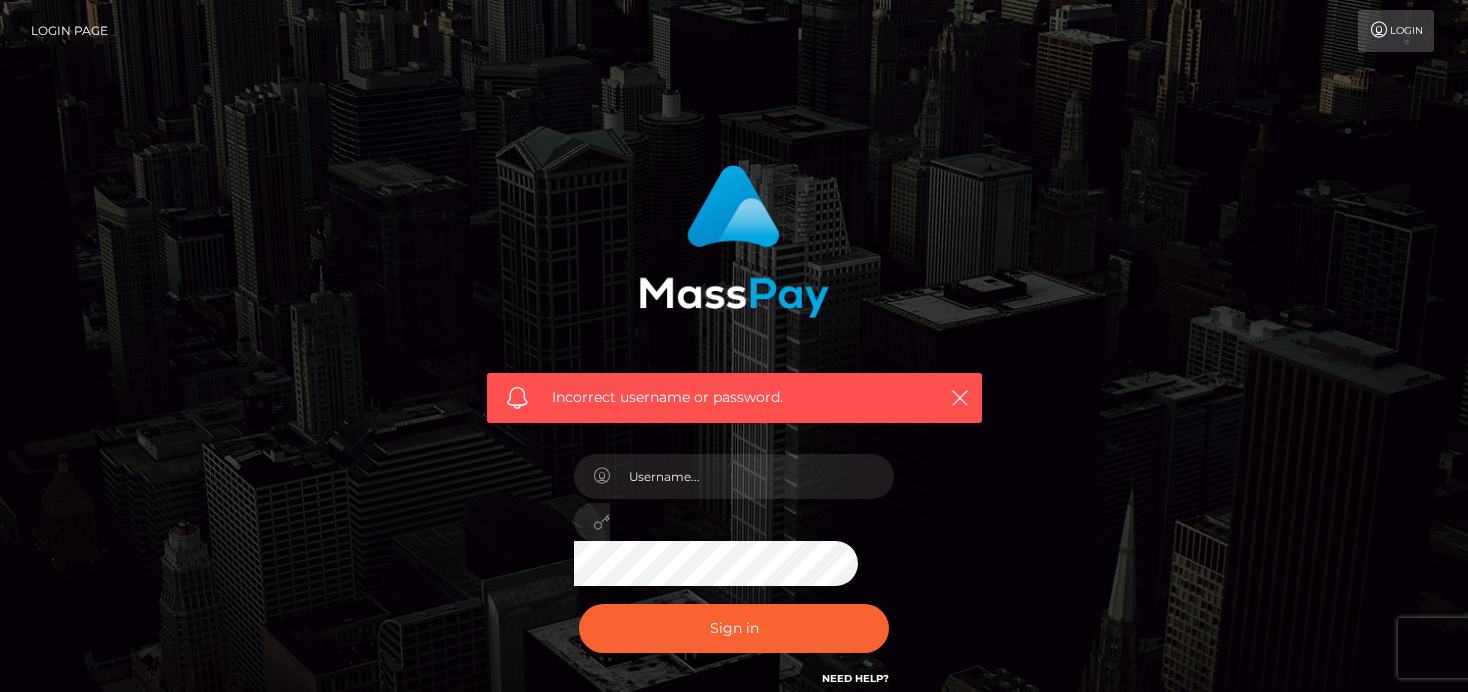 scroll, scrollTop: 0, scrollLeft: 0, axis: both 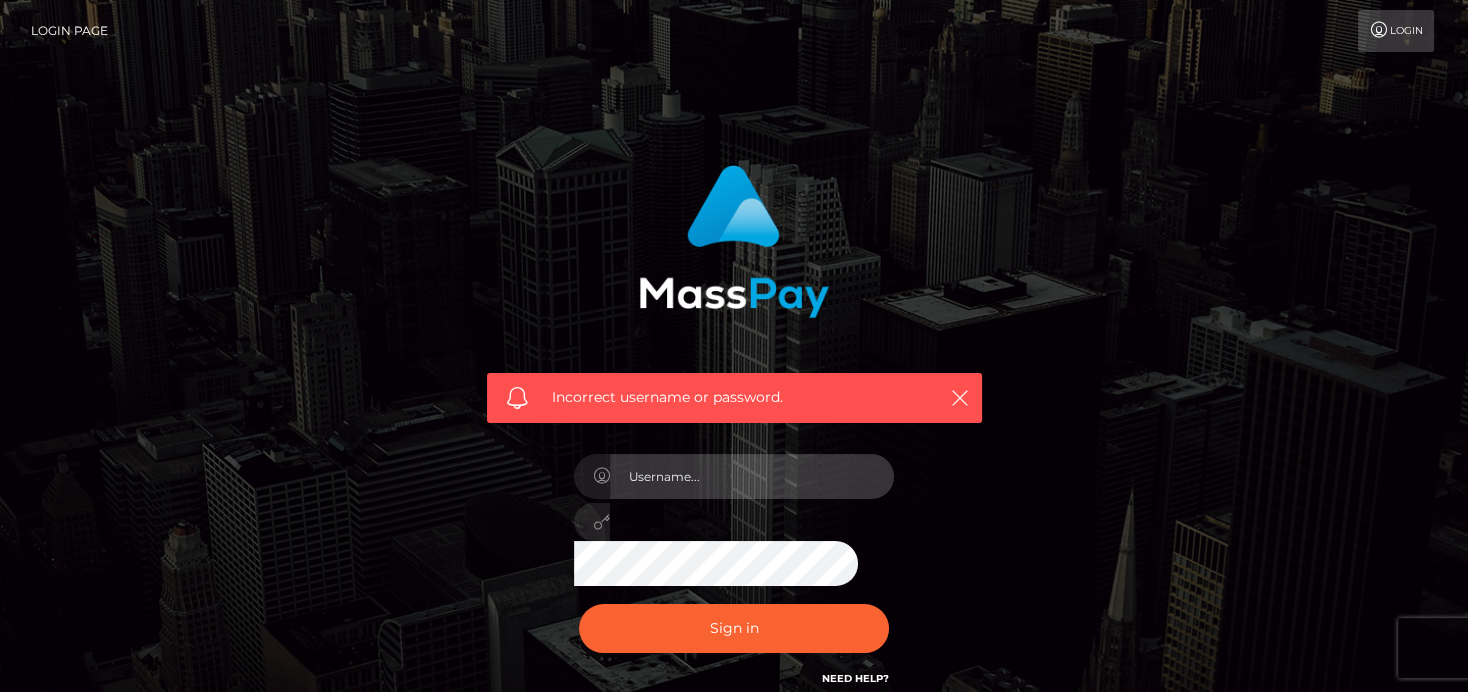 type on "denise" 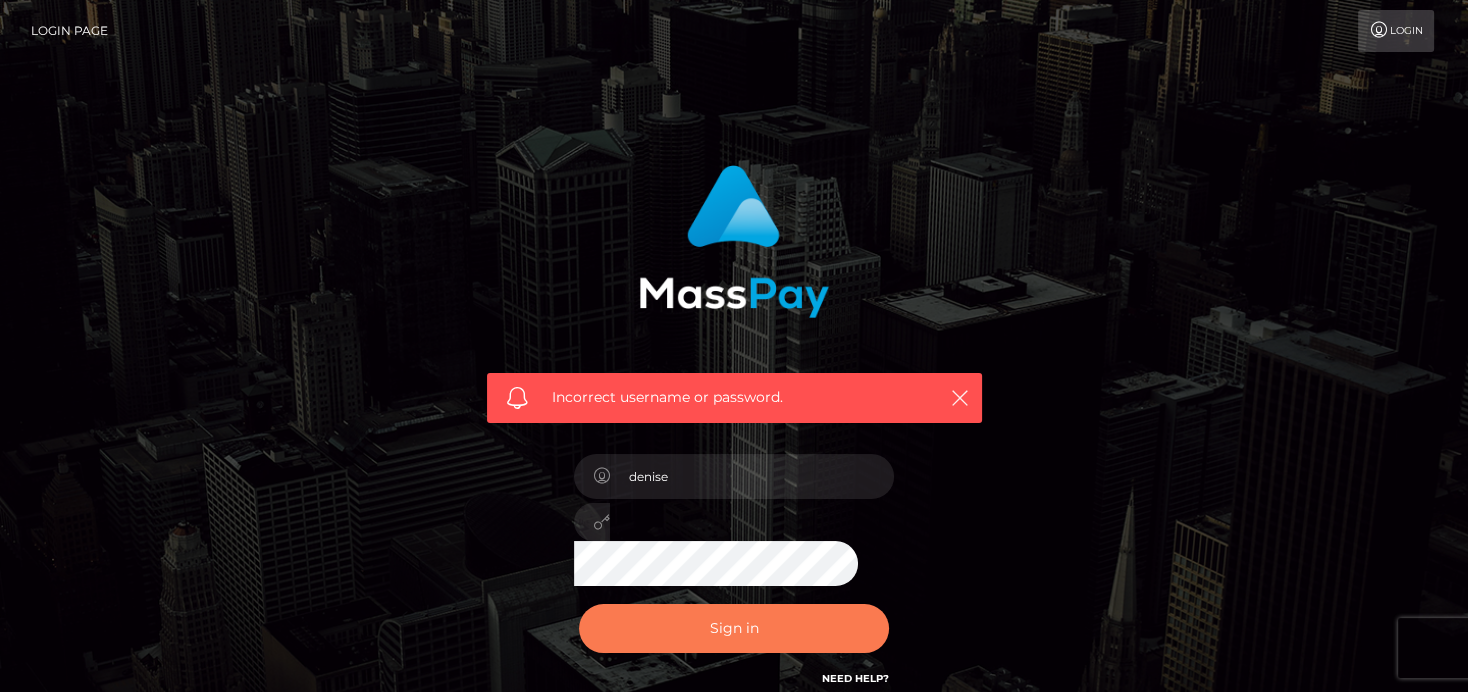 click on "Sign in" at bounding box center (734, 628) 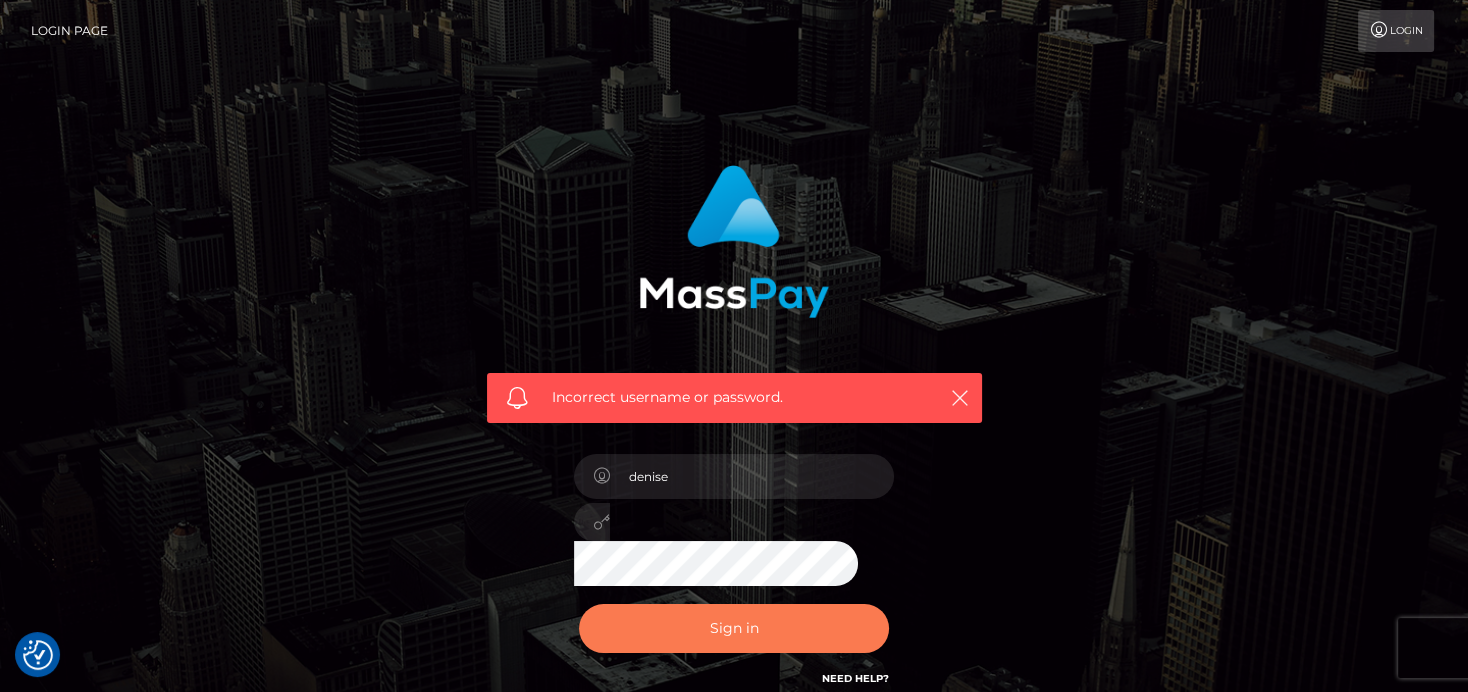 click on "Sign in" at bounding box center (734, 628) 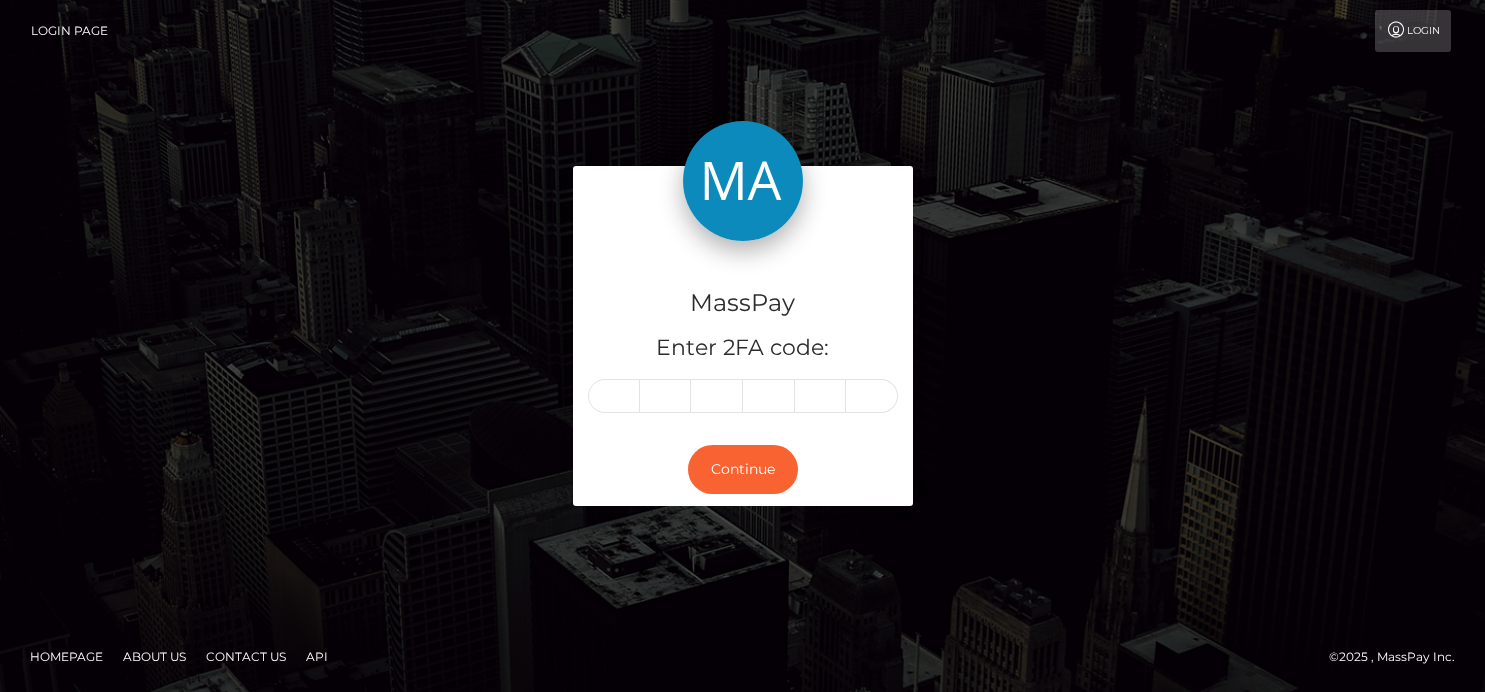 scroll, scrollTop: 0, scrollLeft: 0, axis: both 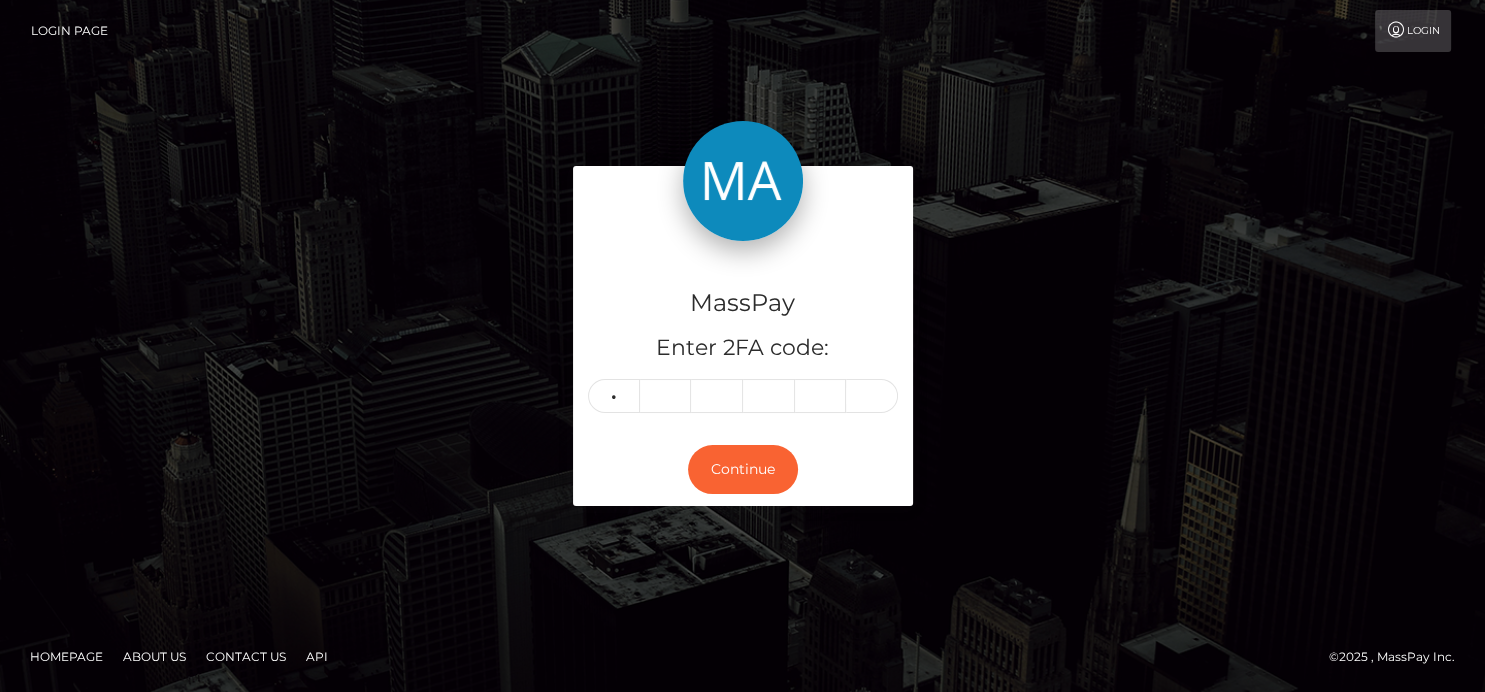type on "7" 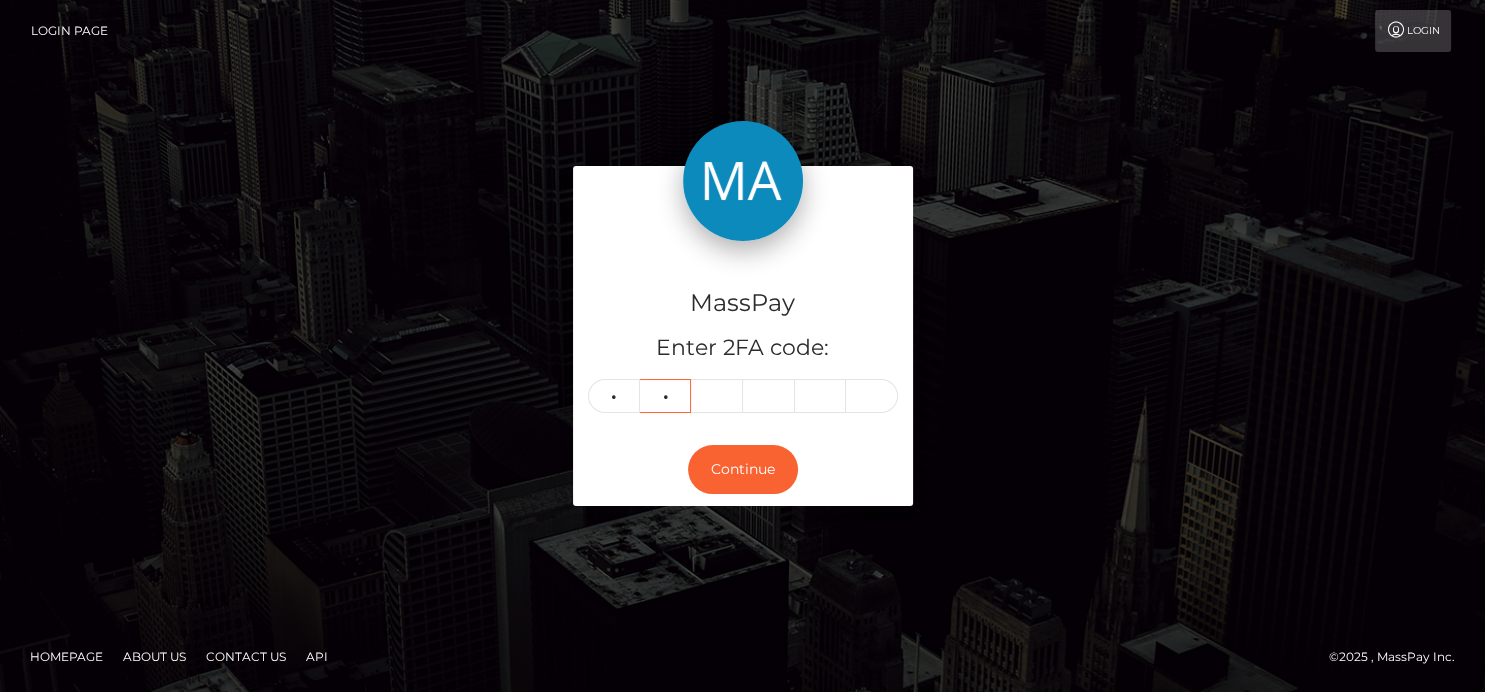 type on "2" 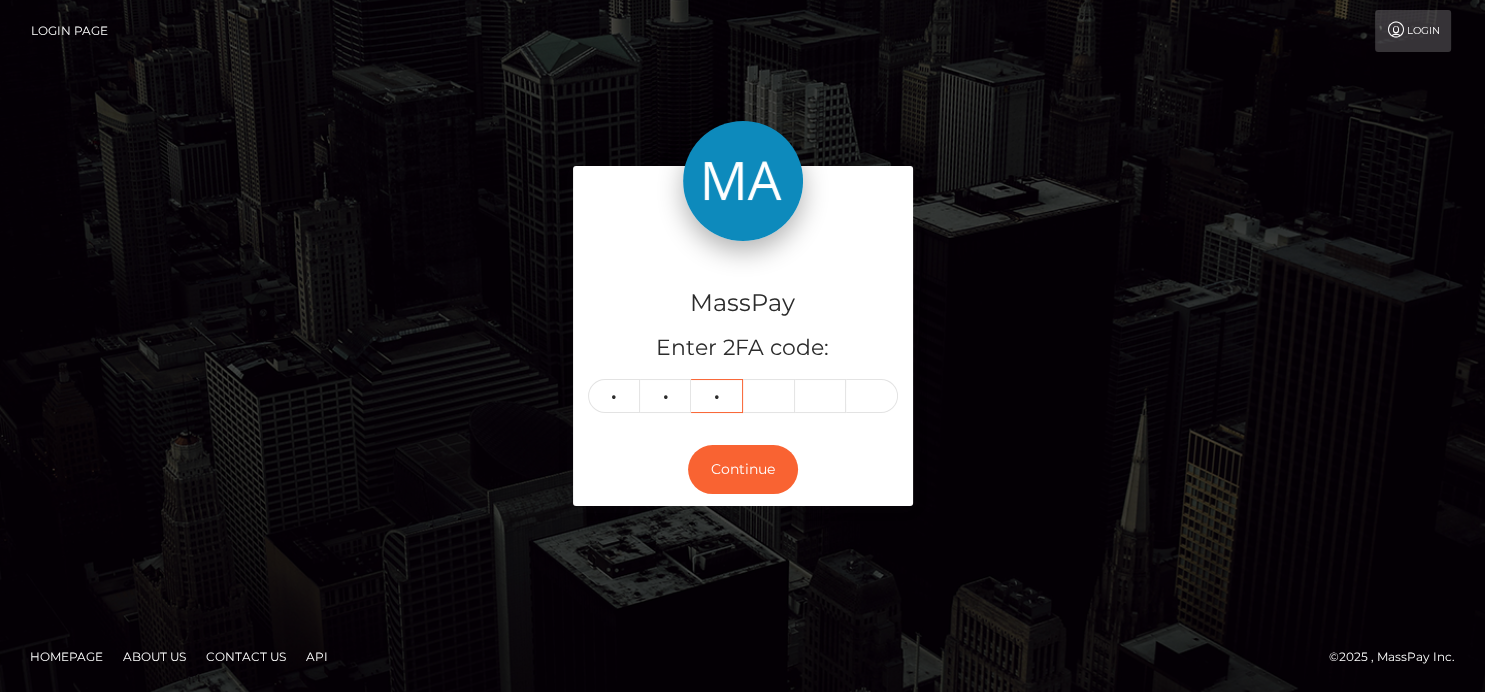 type on "5" 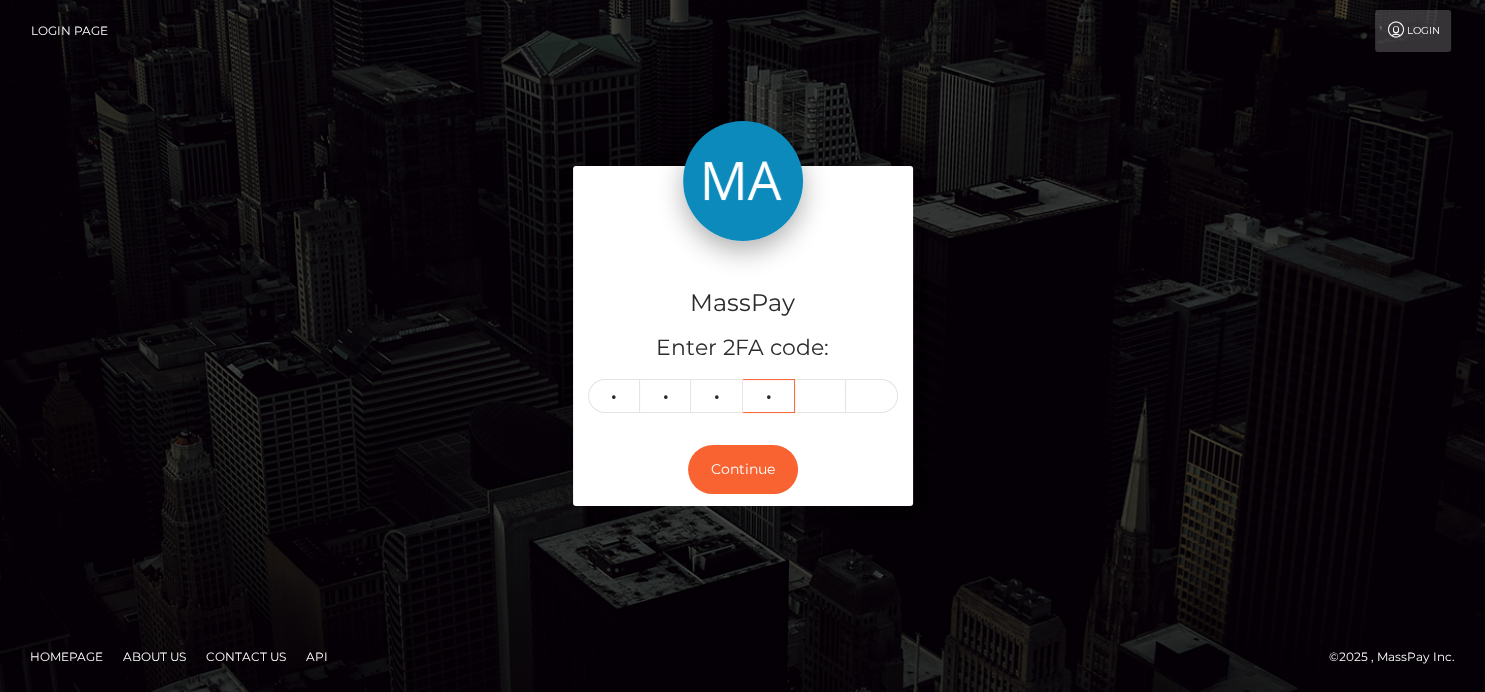 type on "3" 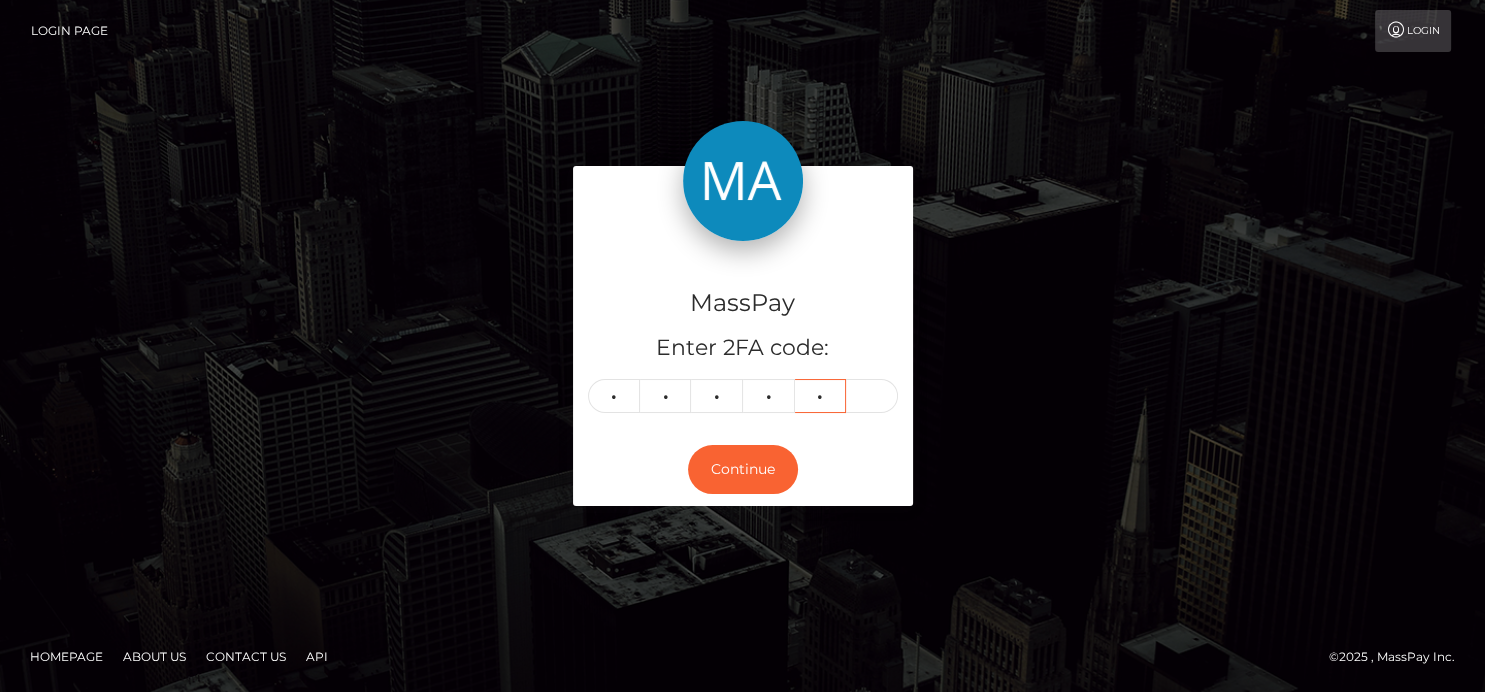 type on "9" 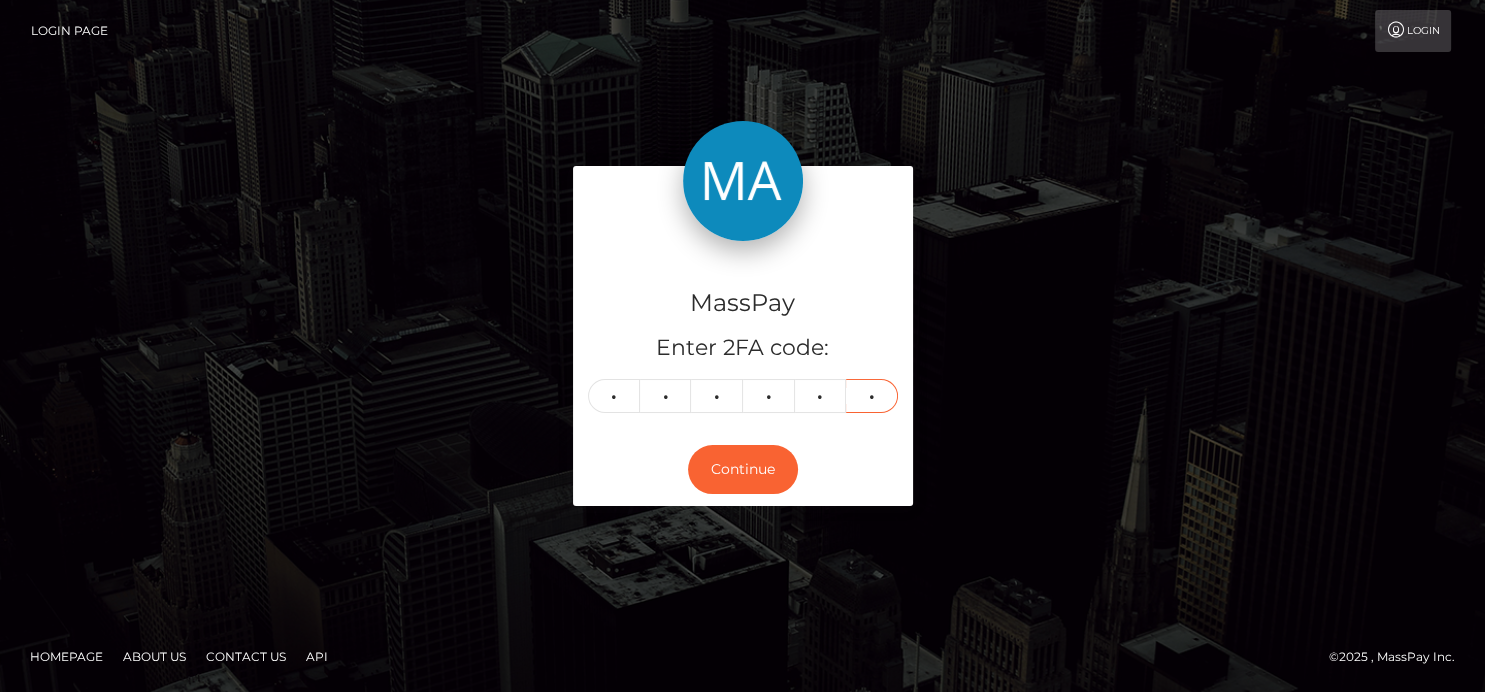type on "7" 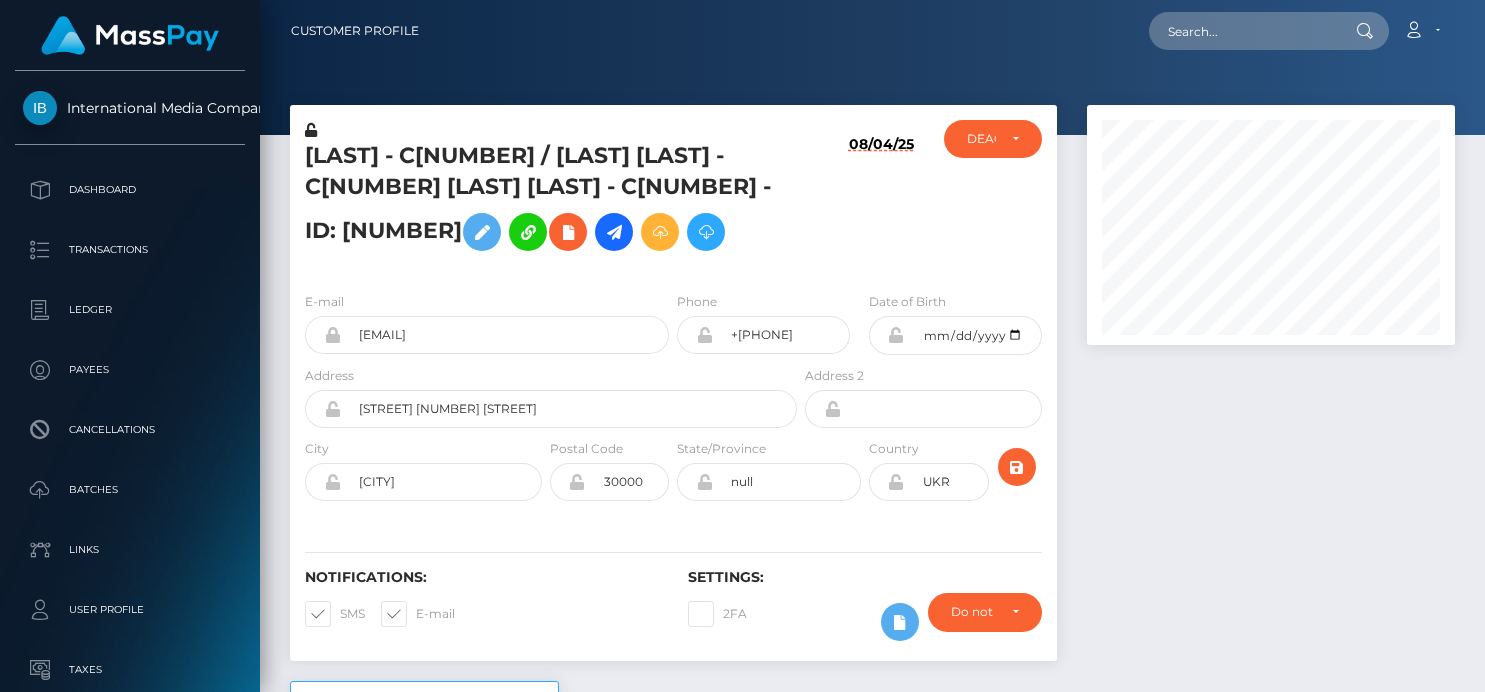 scroll, scrollTop: 0, scrollLeft: 0, axis: both 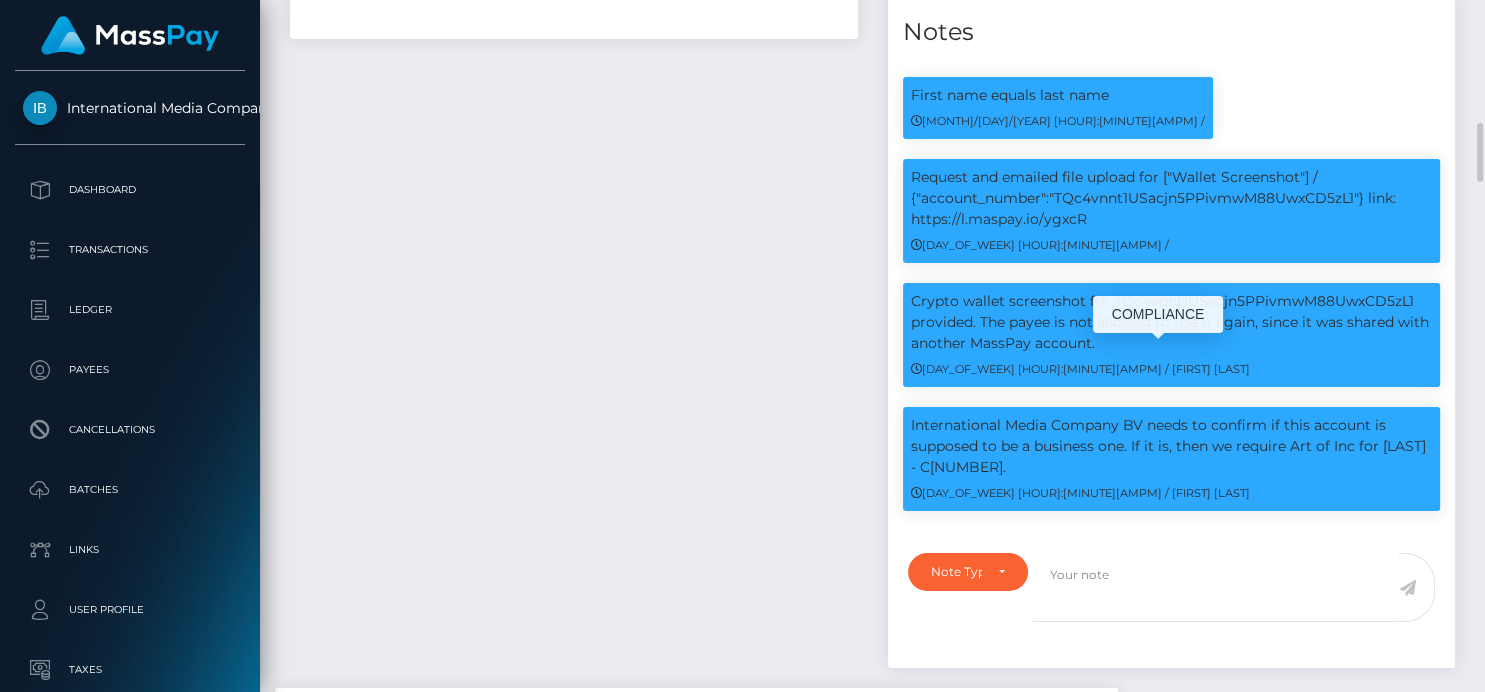 drag, startPoint x: 1039, startPoint y: 400, endPoint x: 908, endPoint y: 406, distance: 131.13733 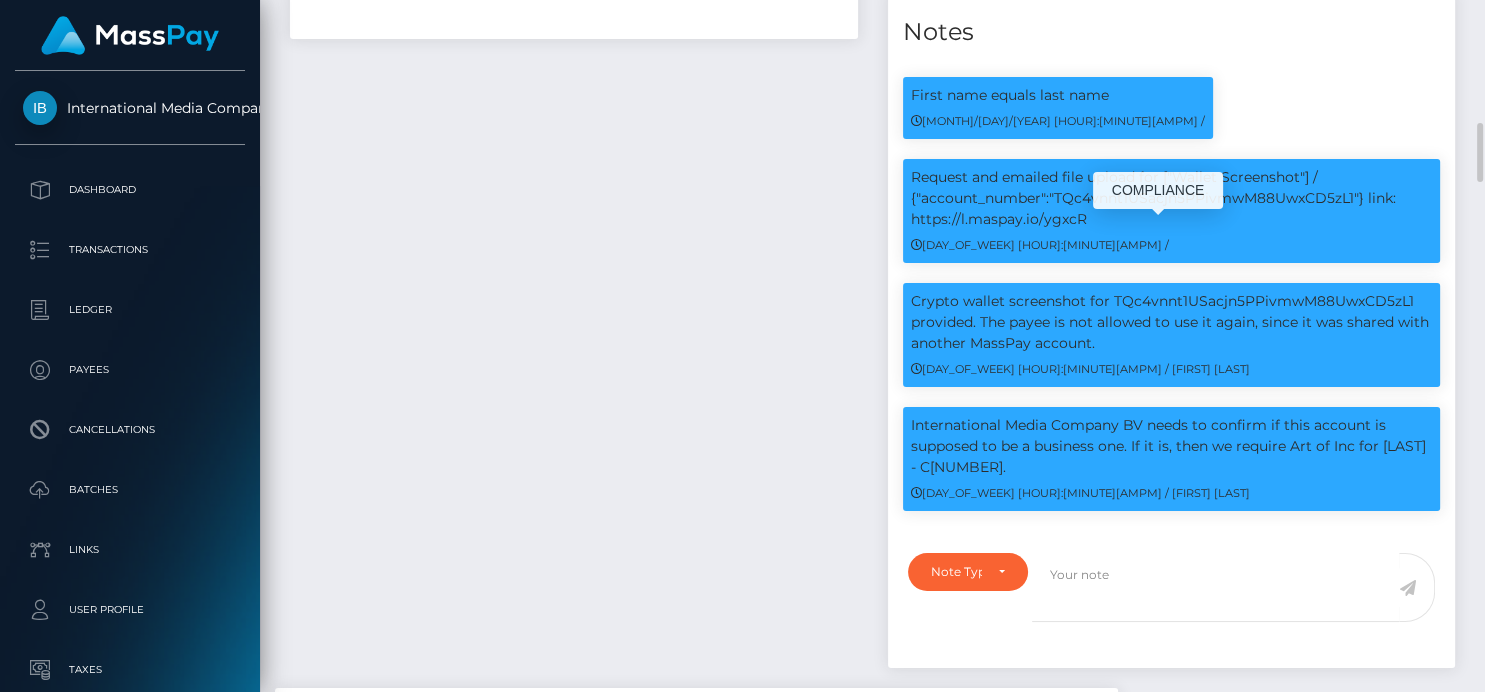 scroll, scrollTop: 240, scrollLeft: 368, axis: both 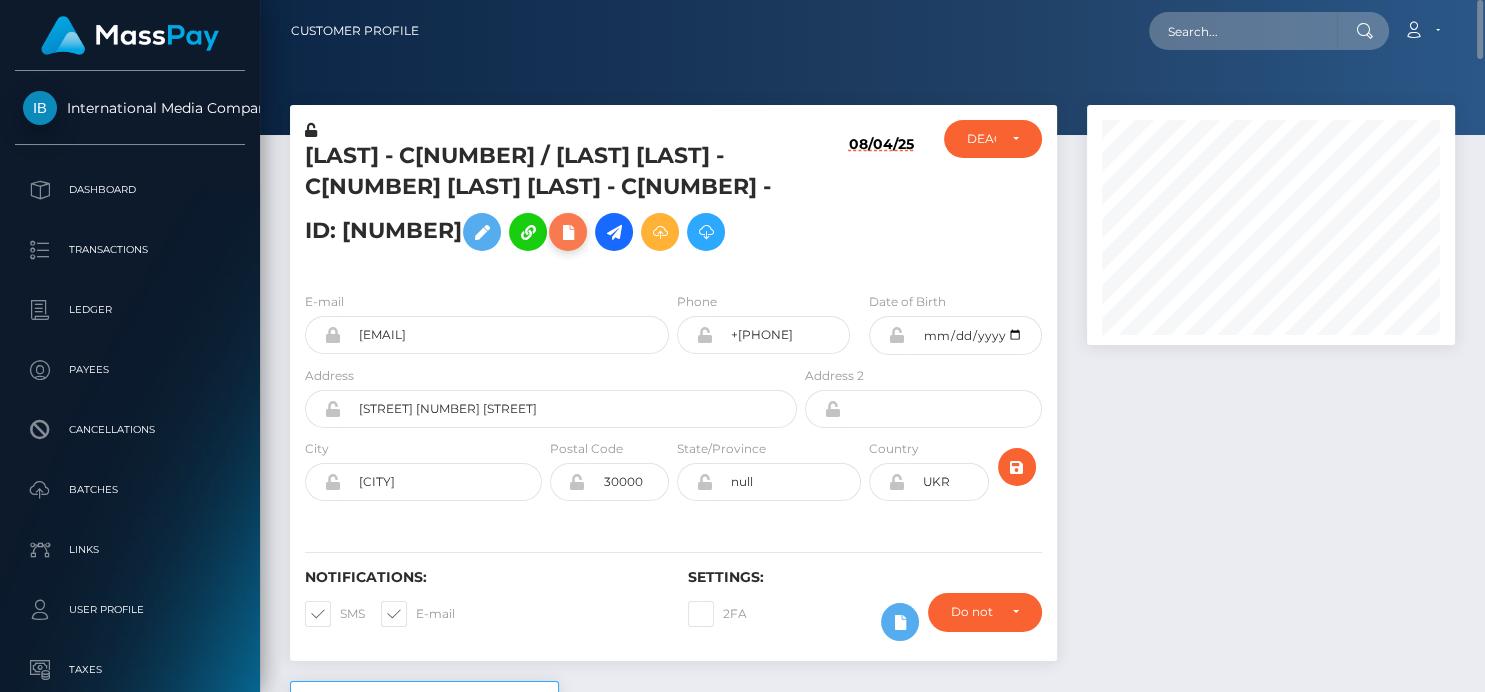 click at bounding box center [568, 232] 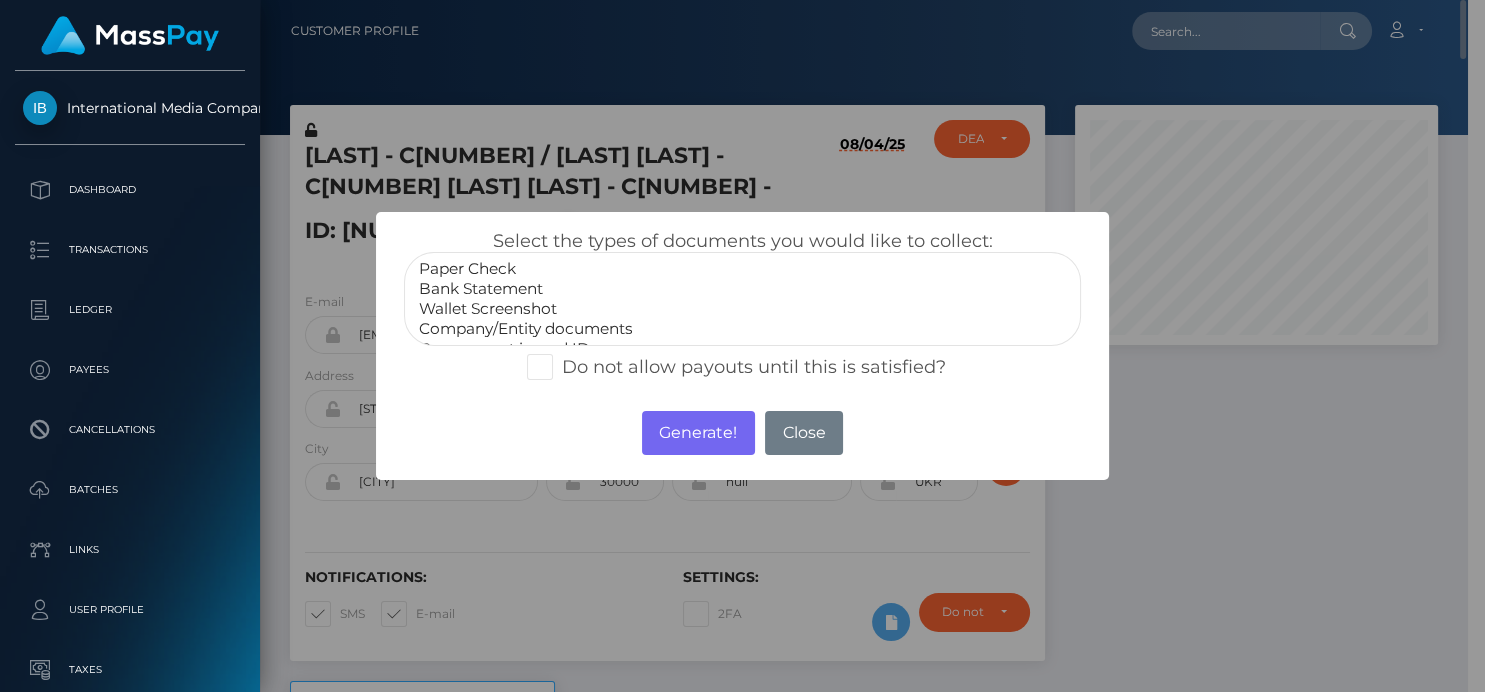 scroll, scrollTop: 240, scrollLeft: 362, axis: both 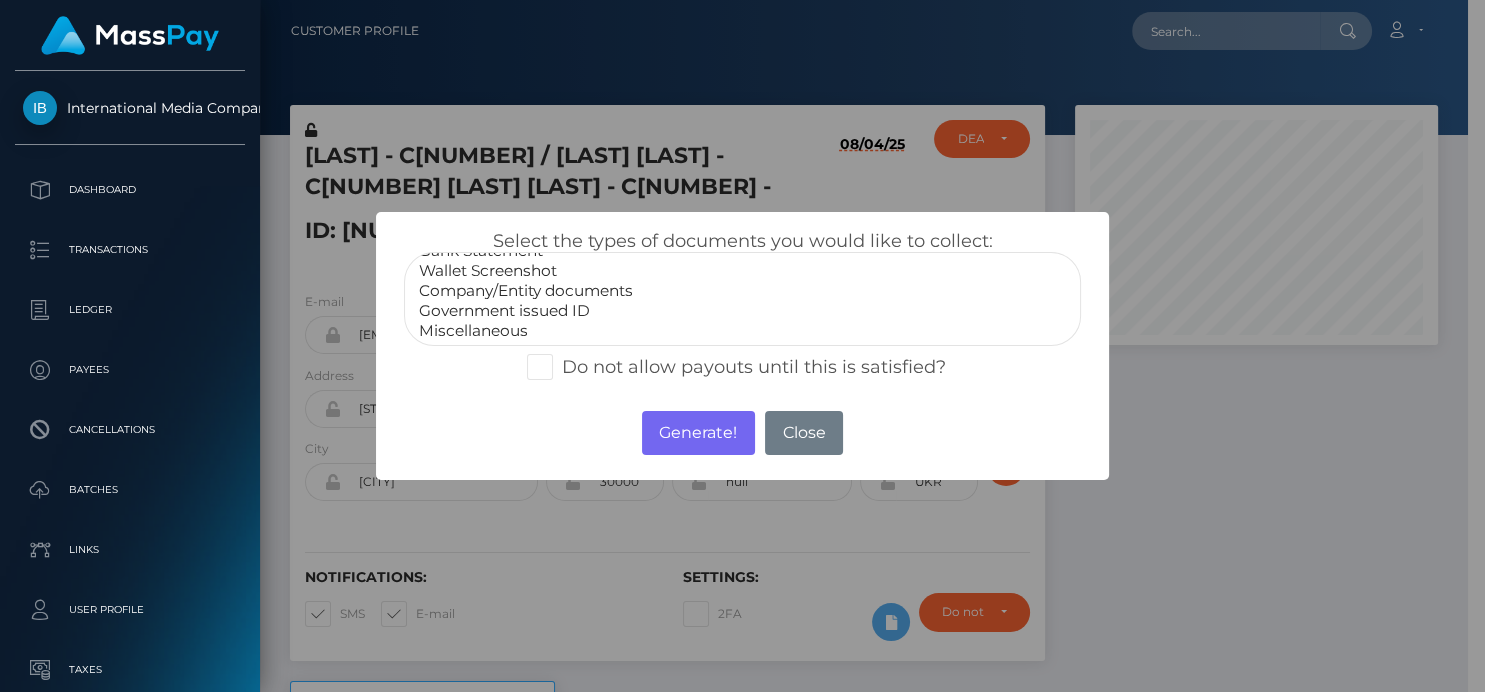 select on "Company/Entity documents" 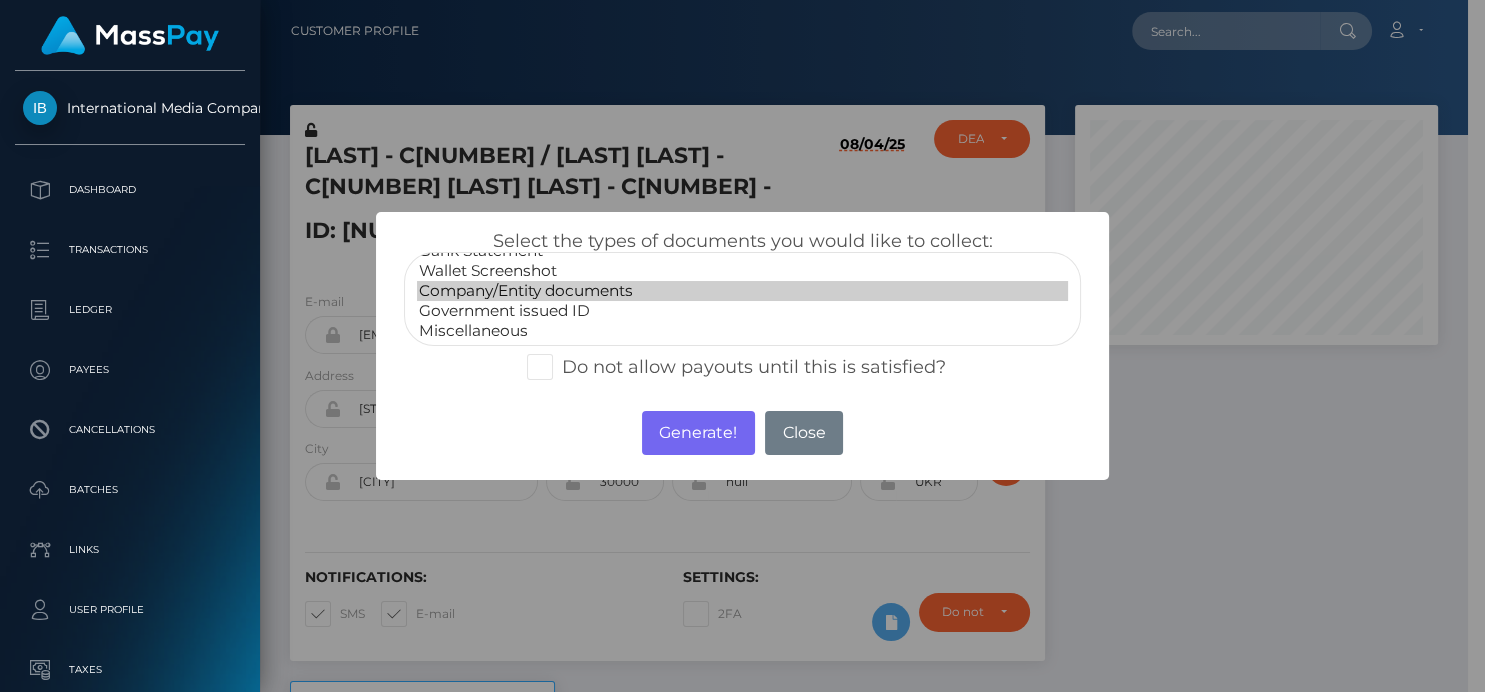 click on "Company/Entity documents" at bounding box center [742, 291] 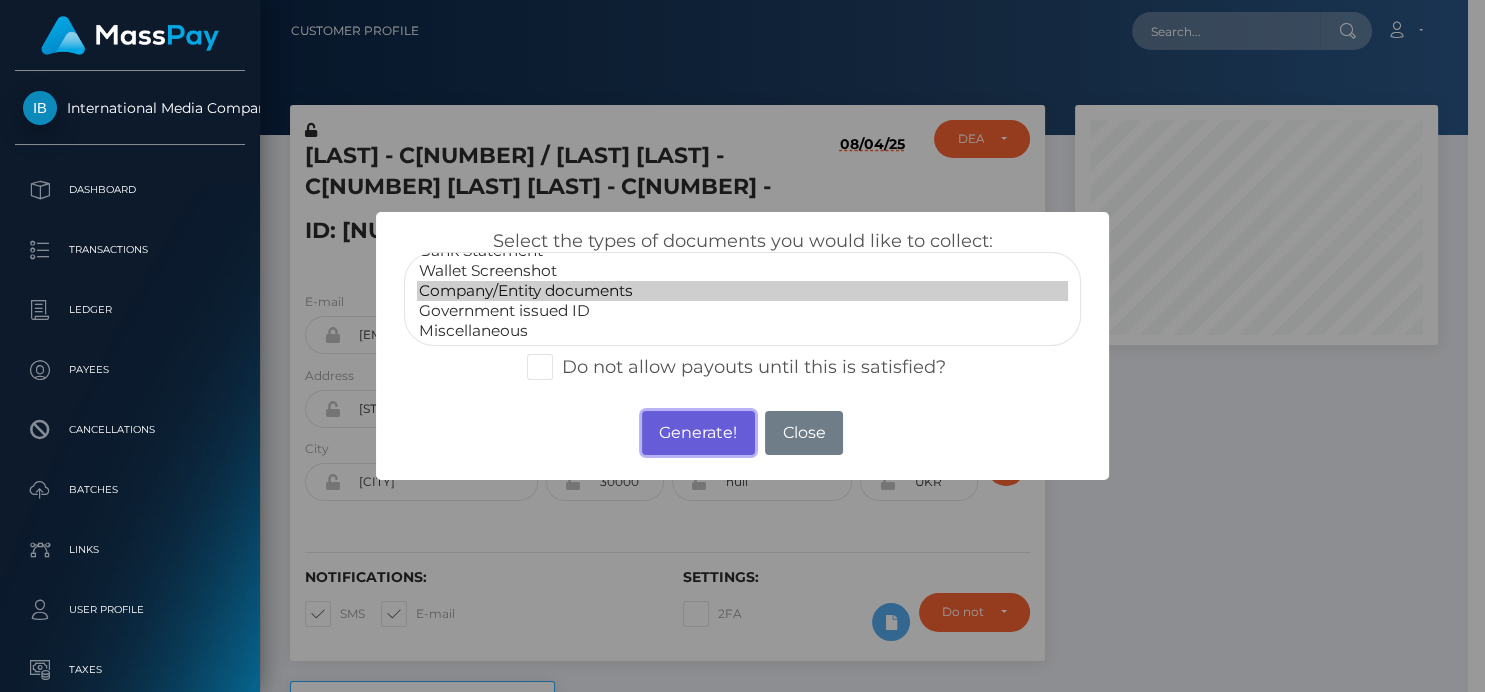 click on "Generate!" at bounding box center (698, 433) 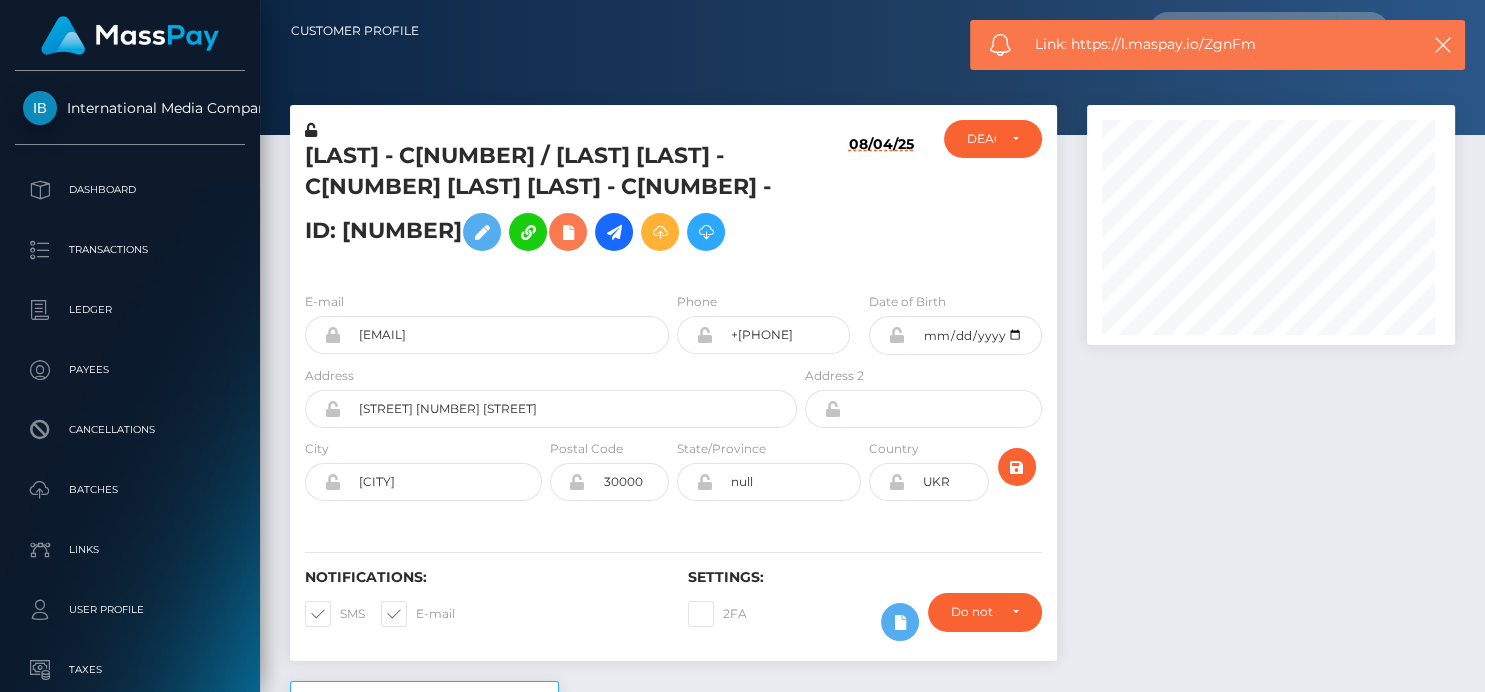 scroll, scrollTop: 999760, scrollLeft: 999632, axis: both 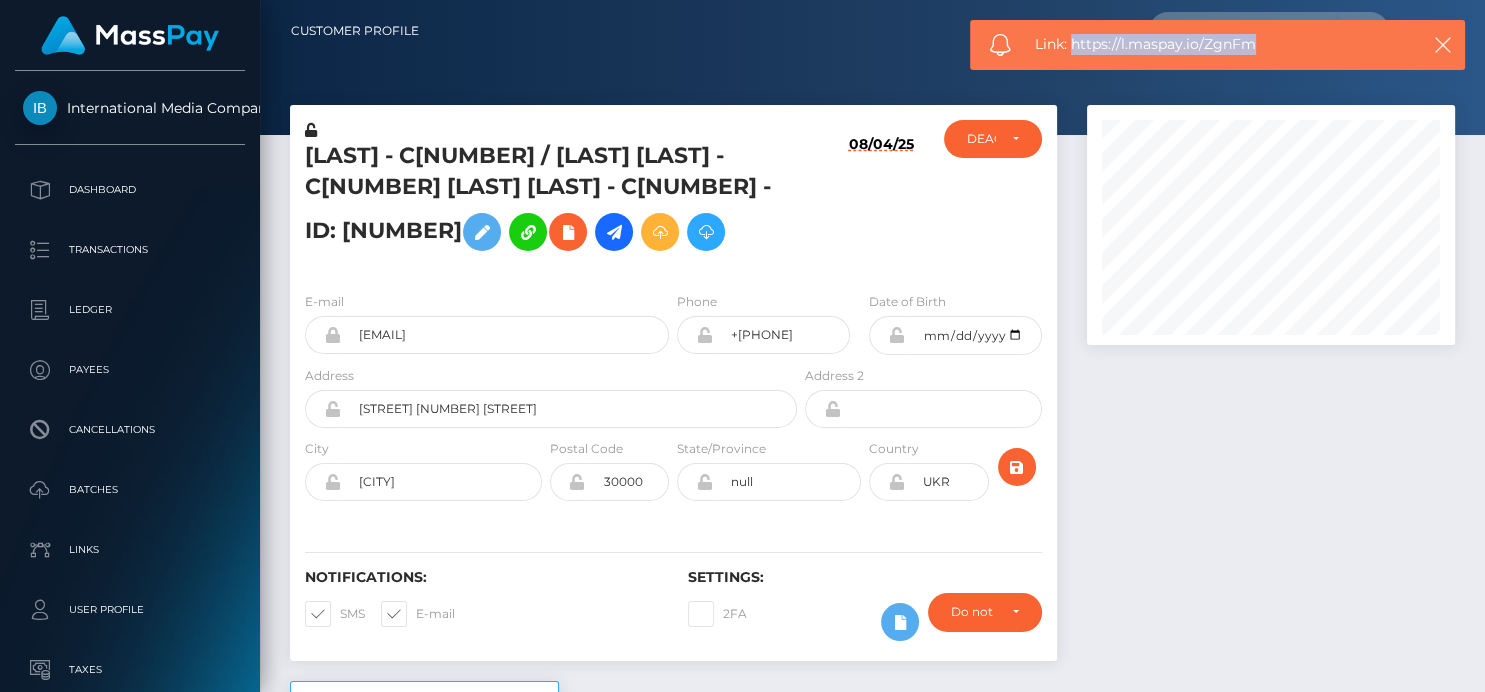 drag, startPoint x: 1242, startPoint y: 40, endPoint x: 1075, endPoint y: 30, distance: 167.29913 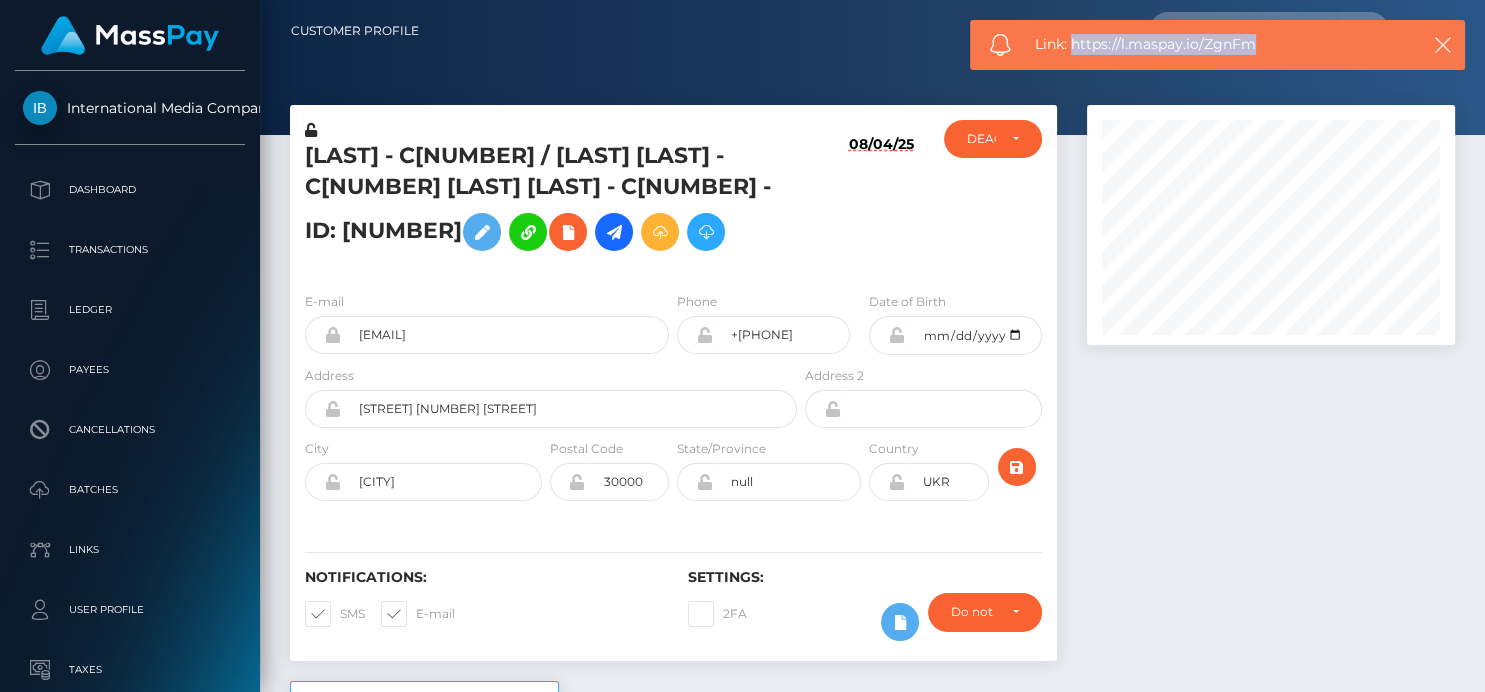 click on "Link: https://l.maspay.io/ZgnFm" at bounding box center [1217, 45] 